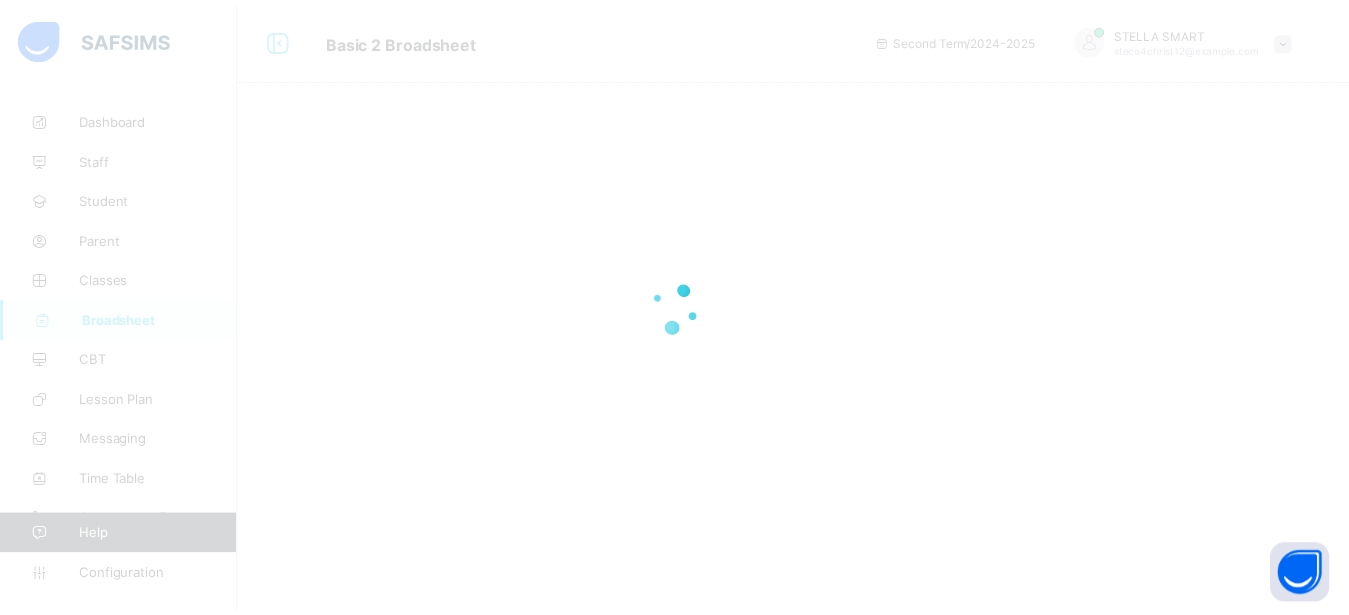 scroll, scrollTop: 0, scrollLeft: 0, axis: both 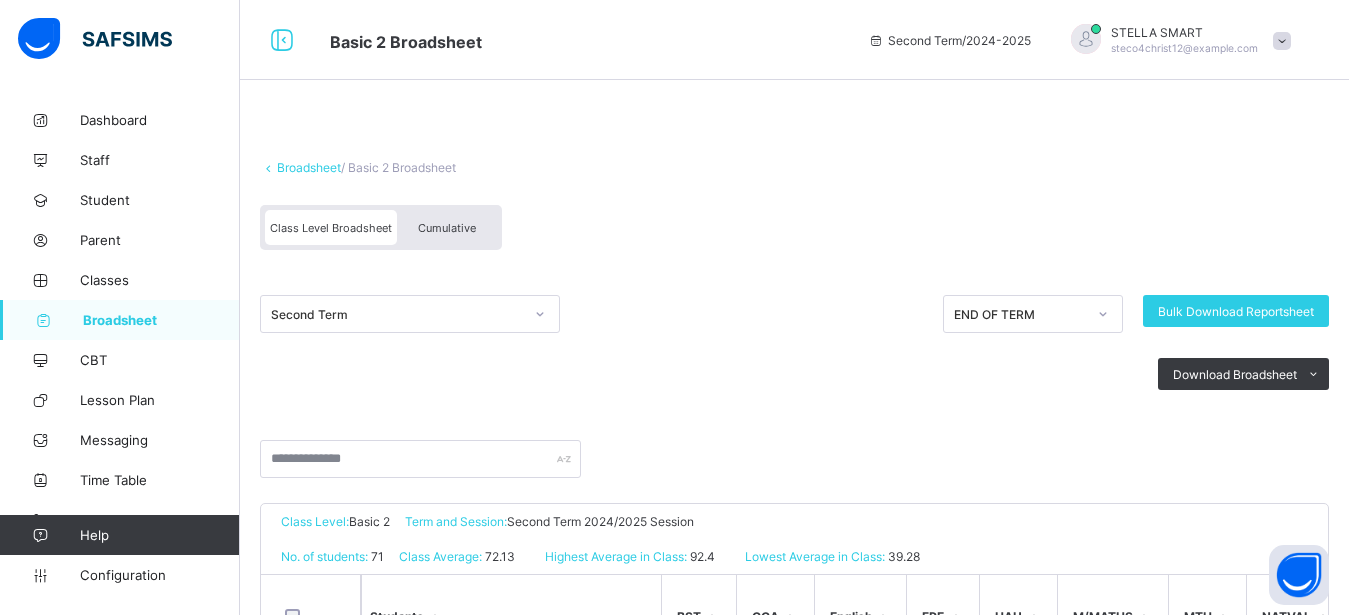 click on "Cumulative" at bounding box center (447, 228) 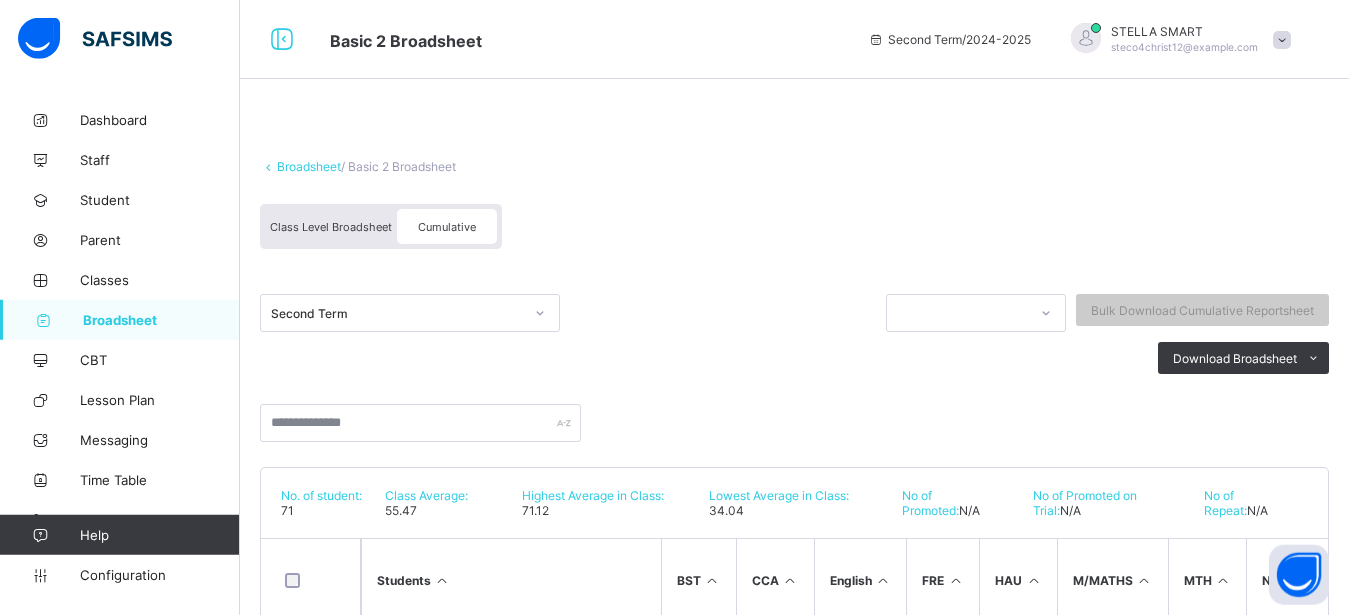 scroll, scrollTop: 0, scrollLeft: 0, axis: both 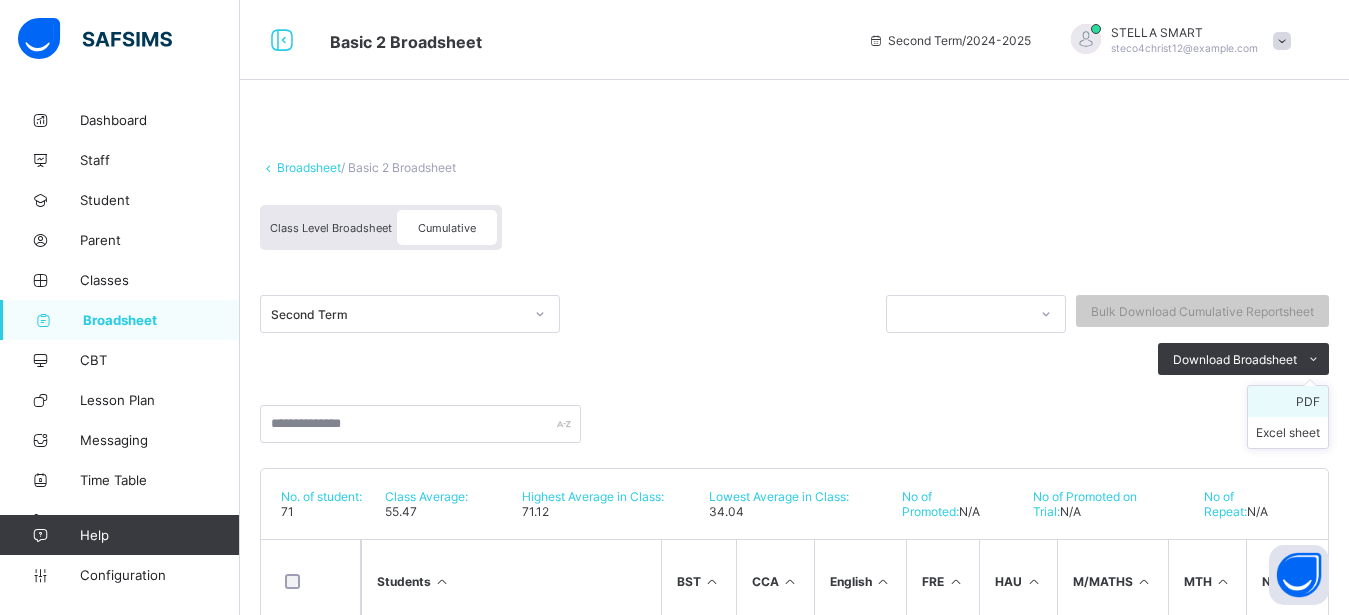 click on "PDF" at bounding box center [1288, 401] 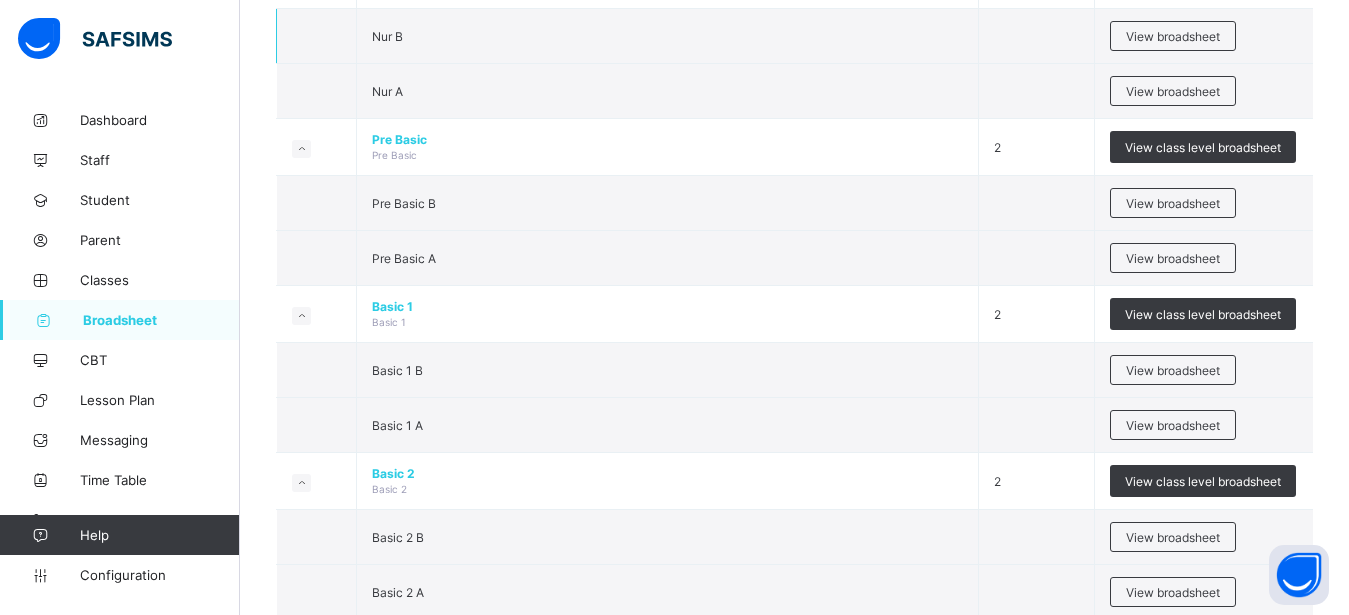 scroll, scrollTop: 476, scrollLeft: 0, axis: vertical 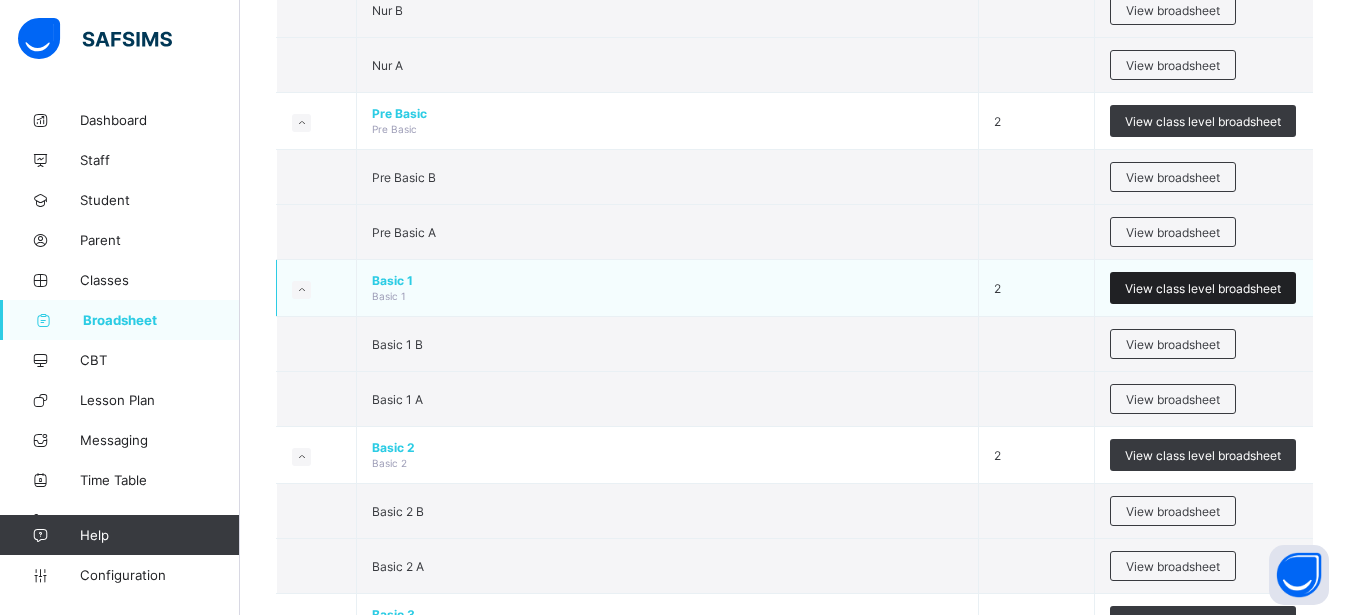 click on "View class level broadsheet" at bounding box center [1203, 288] 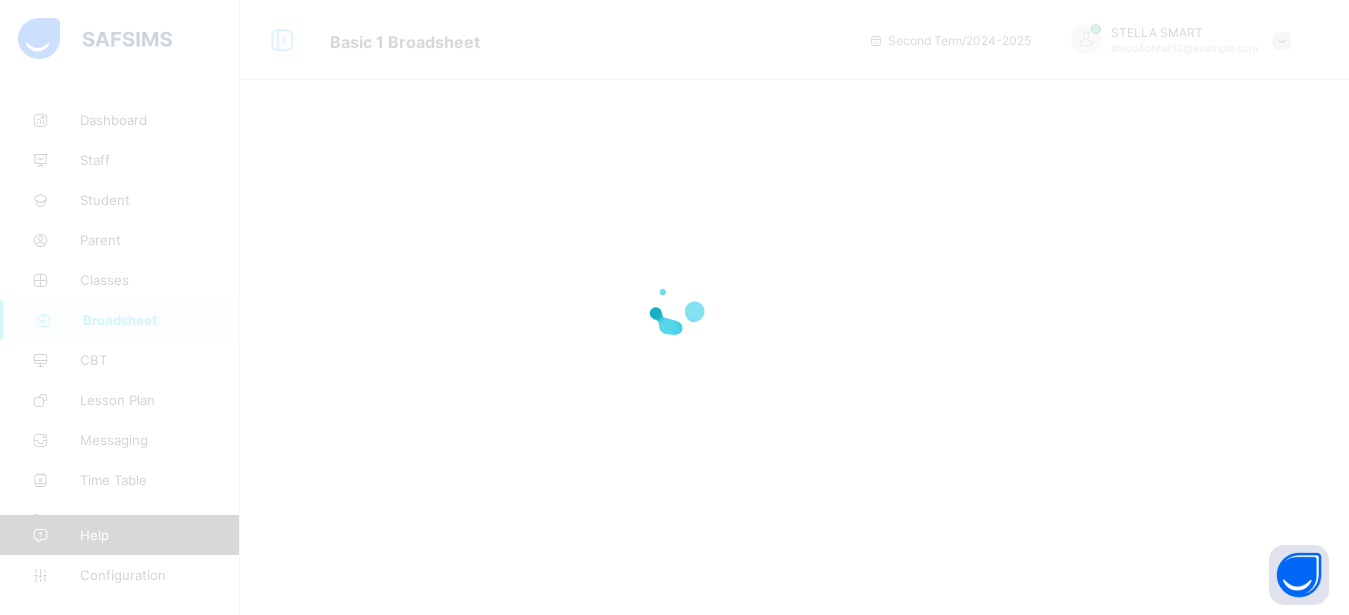 scroll, scrollTop: 0, scrollLeft: 0, axis: both 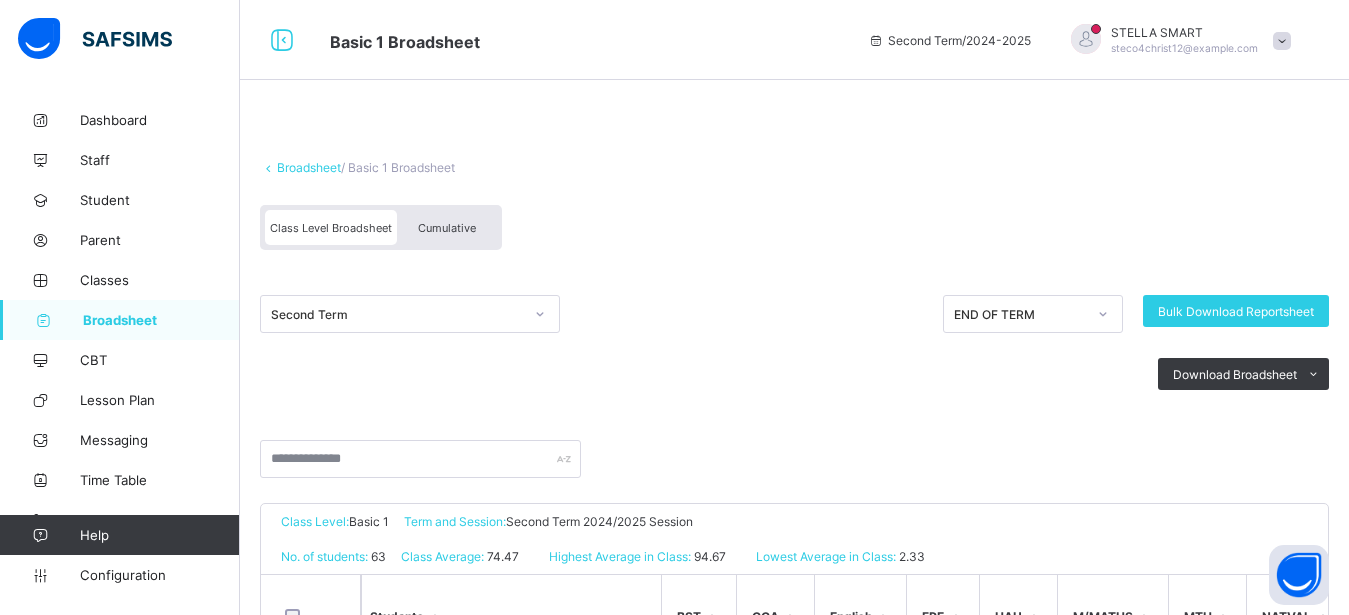 click on "Cumulative" at bounding box center [447, 228] 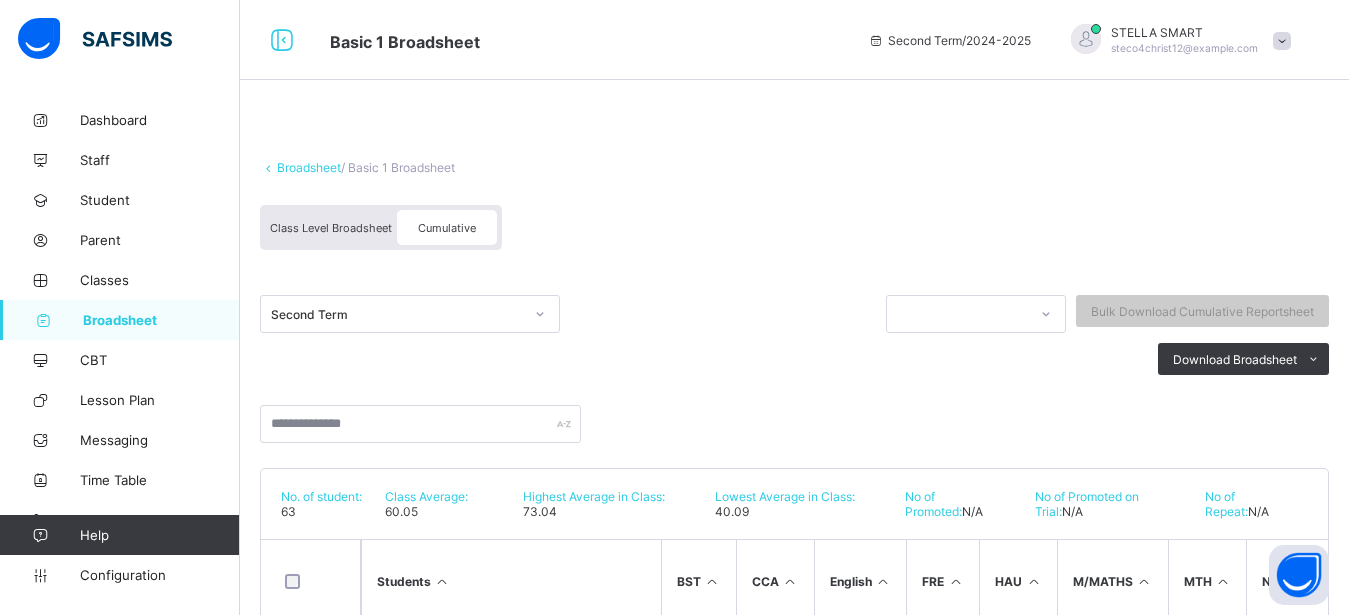 scroll, scrollTop: 68, scrollLeft: 0, axis: vertical 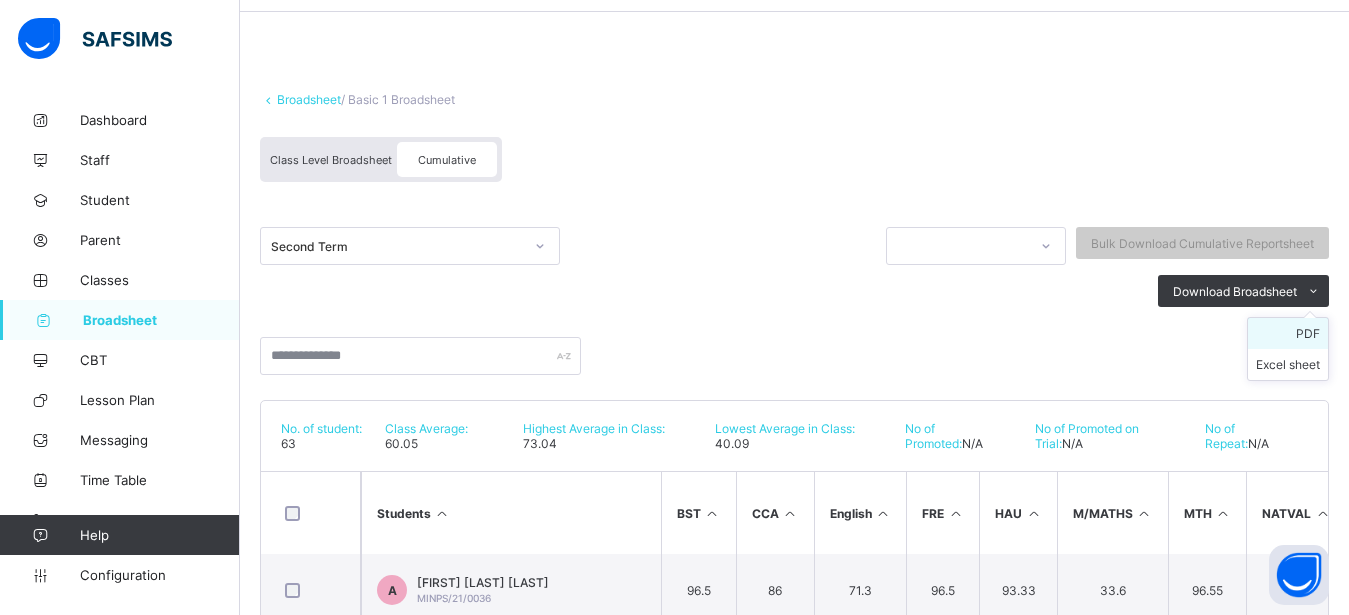 click on "PDF" at bounding box center (1288, 333) 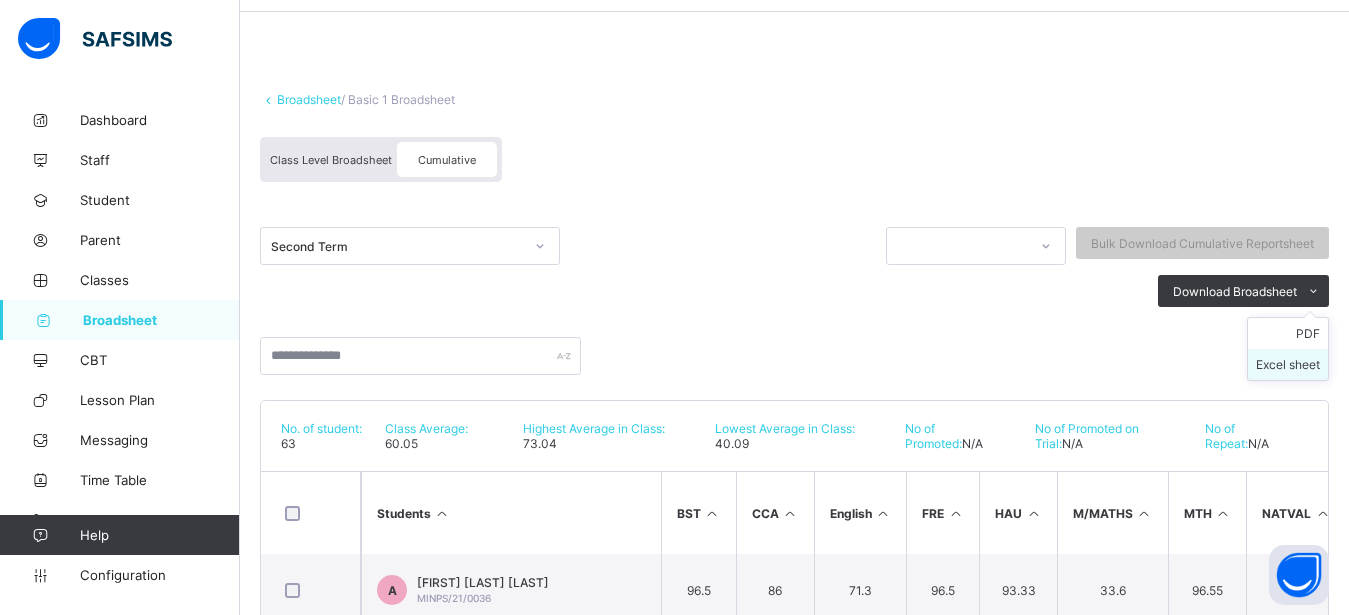 scroll, scrollTop: 0, scrollLeft: 0, axis: both 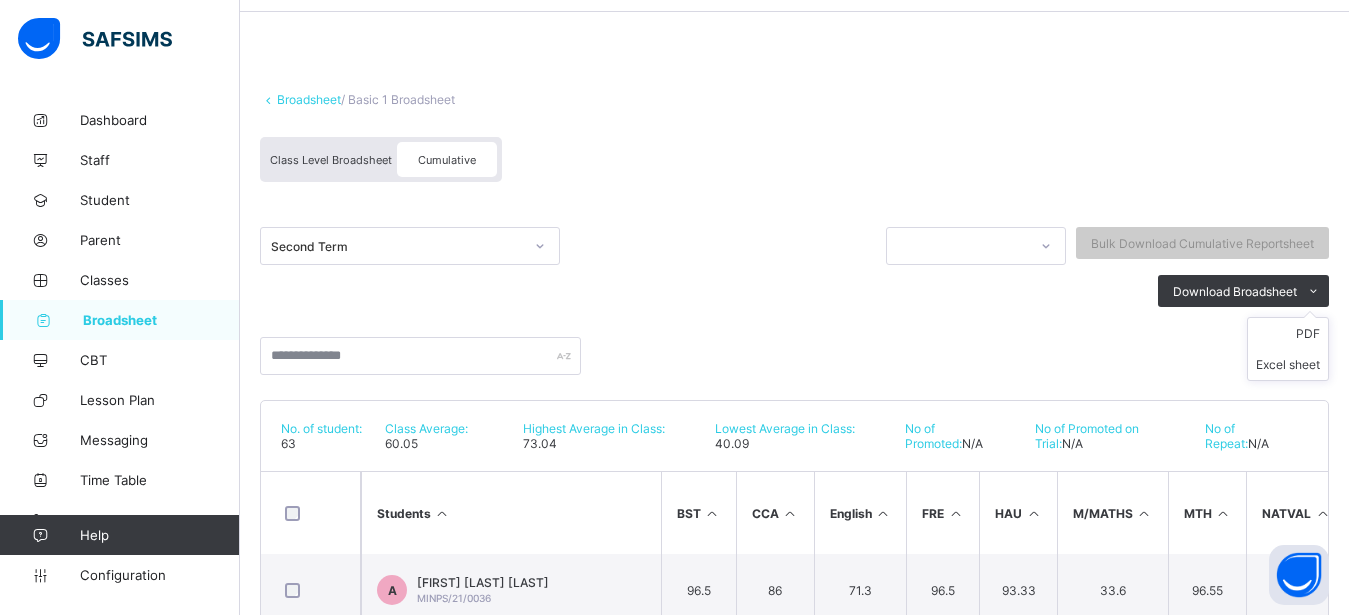 click on "PDF Excel sheet" at bounding box center [1288, 349] 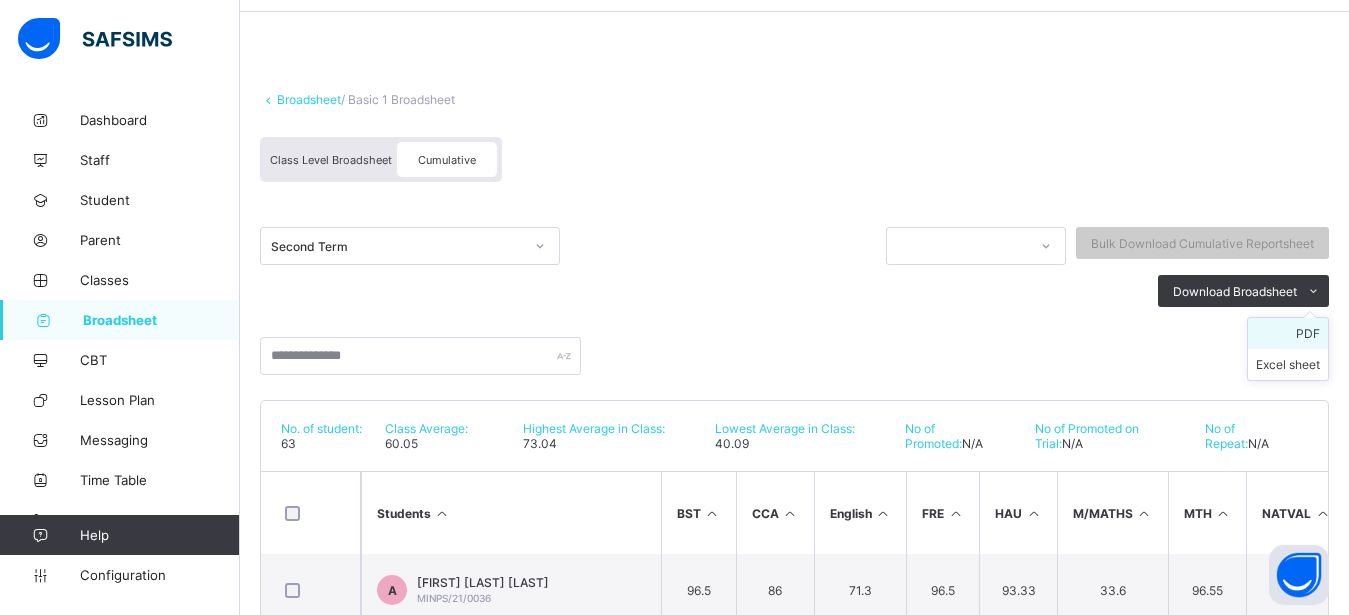 click on "PDF" at bounding box center (1288, 333) 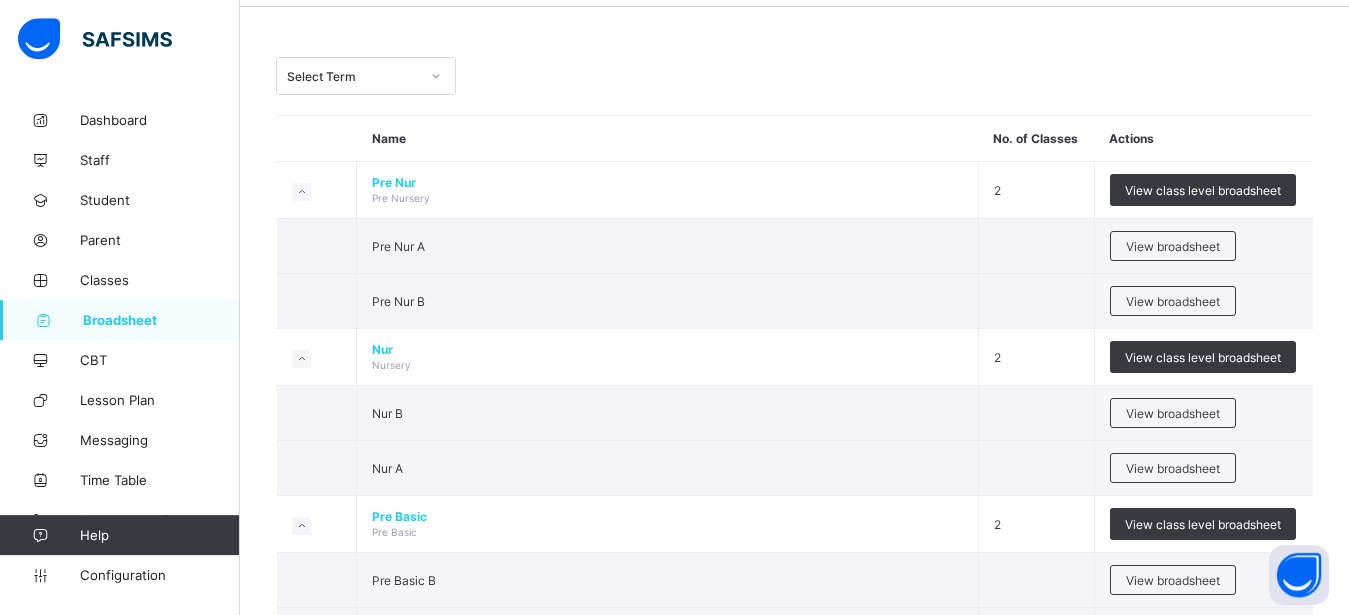 scroll, scrollTop: 0, scrollLeft: 0, axis: both 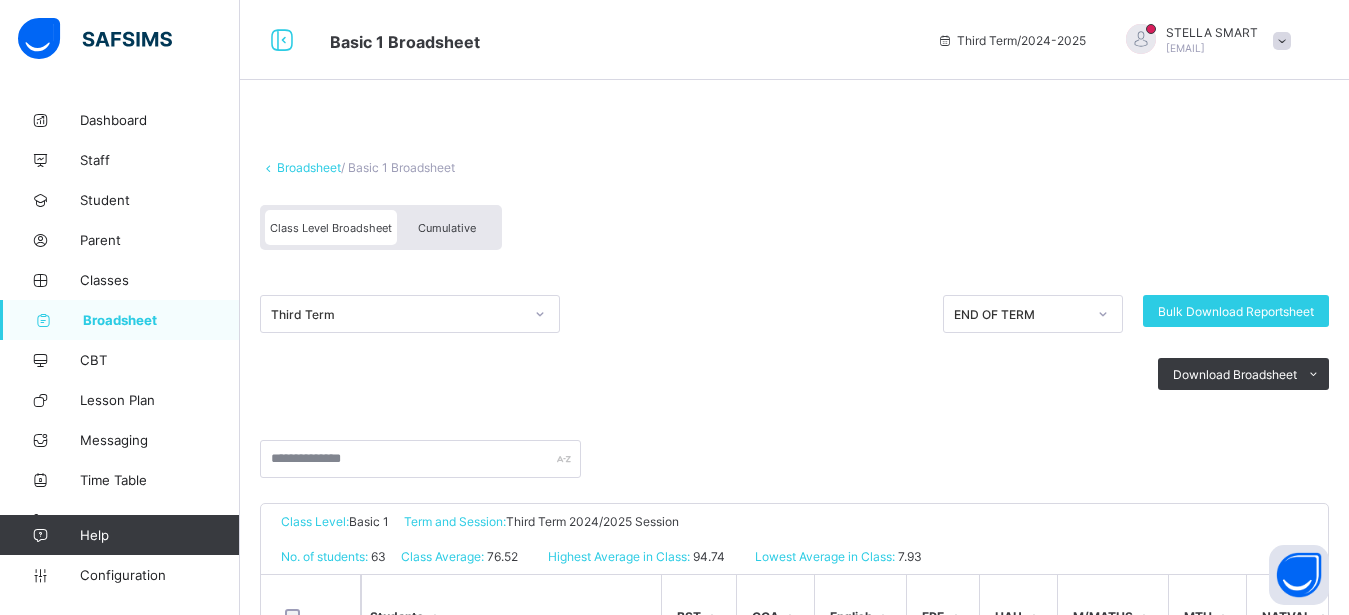 click on "Cumulative" at bounding box center (447, 227) 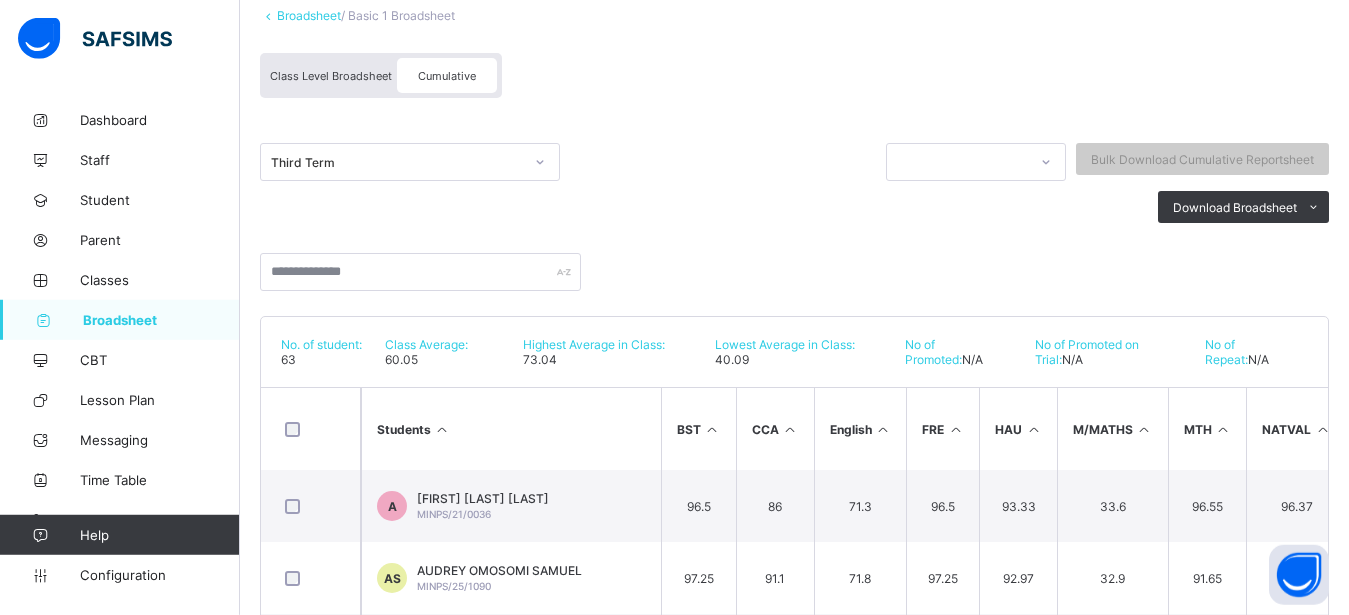 scroll, scrollTop: 272, scrollLeft: 0, axis: vertical 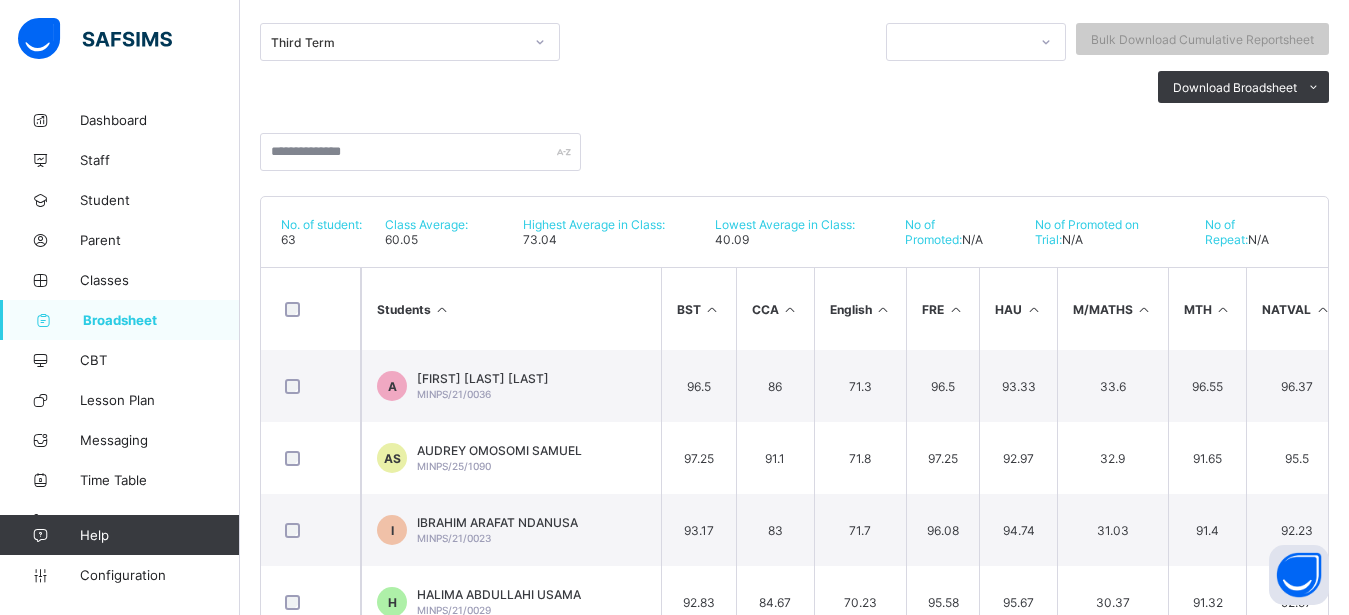 click on "BST" at bounding box center (698, 309) 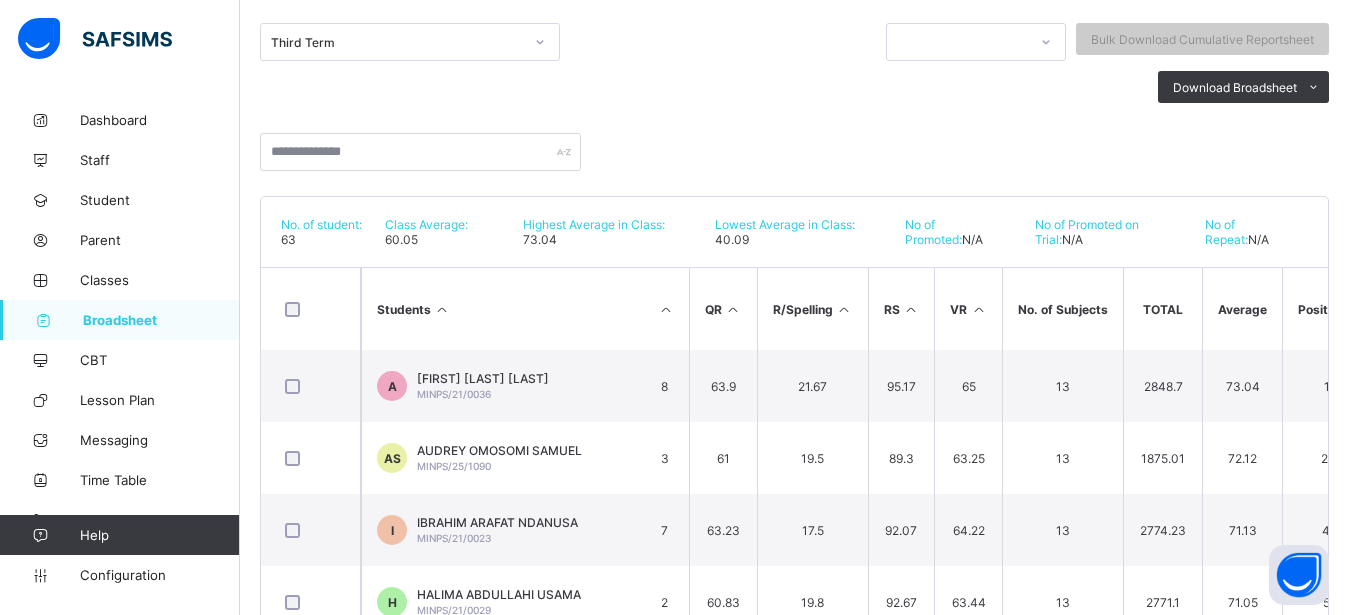 scroll, scrollTop: 0, scrollLeft: 946, axis: horizontal 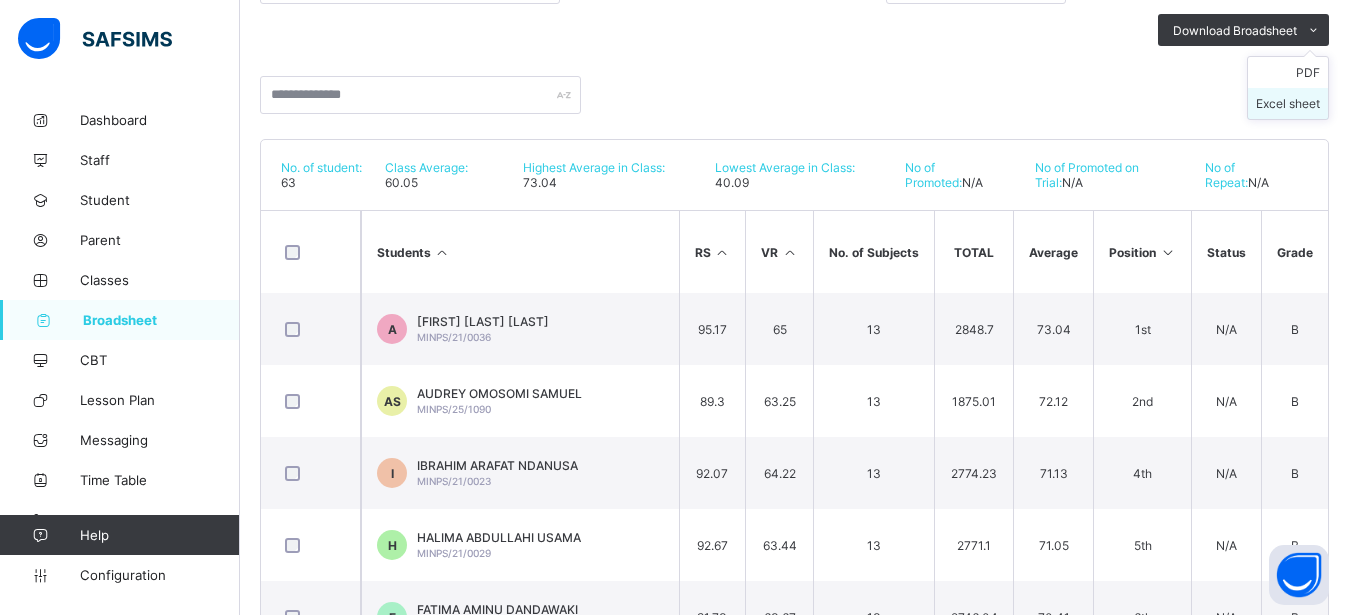 click on "Excel sheet" at bounding box center (1288, 103) 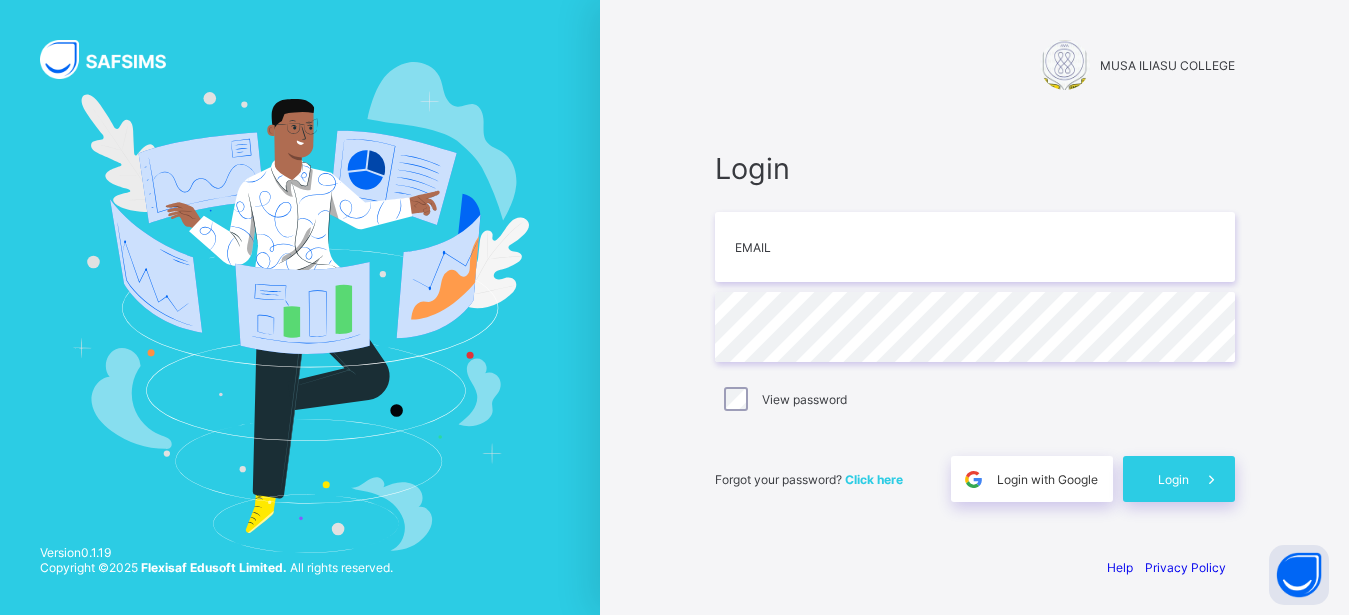 scroll, scrollTop: 0, scrollLeft: 0, axis: both 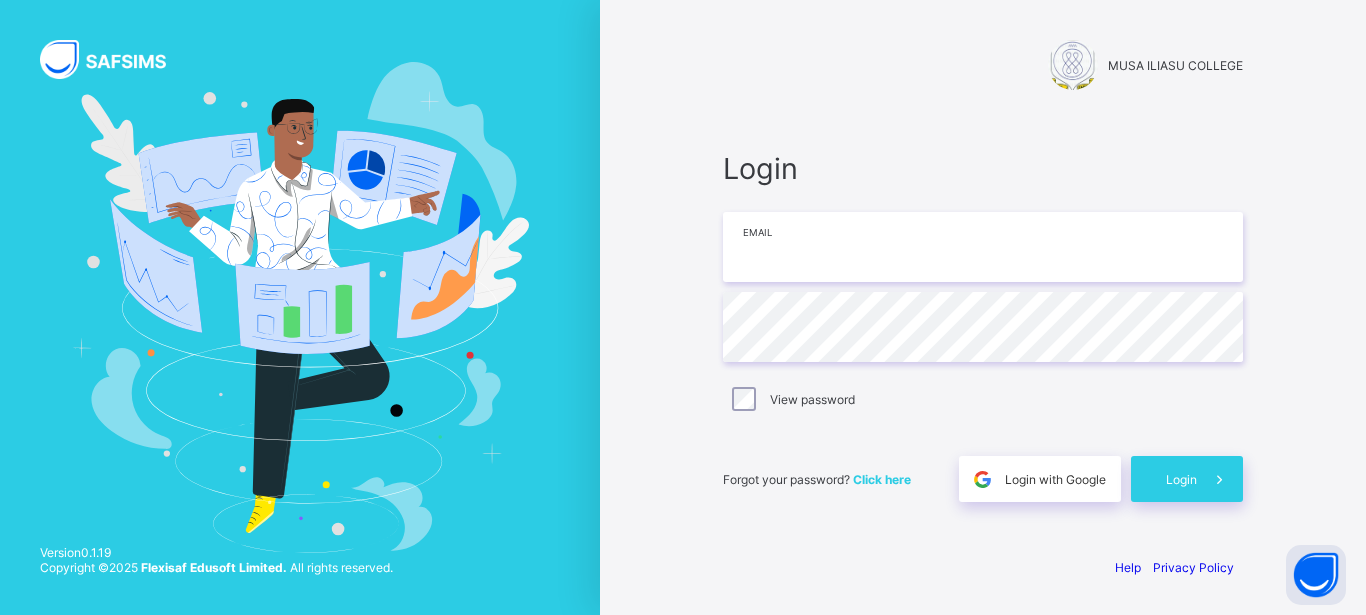 click at bounding box center (983, 247) 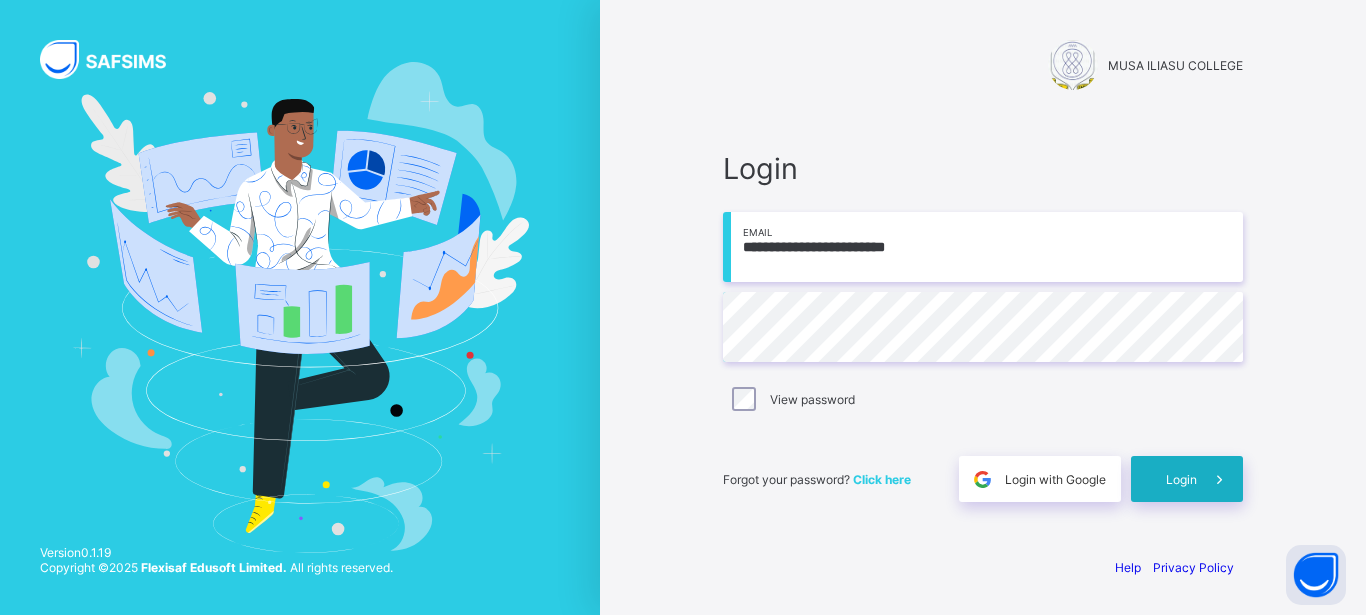 type on "**********" 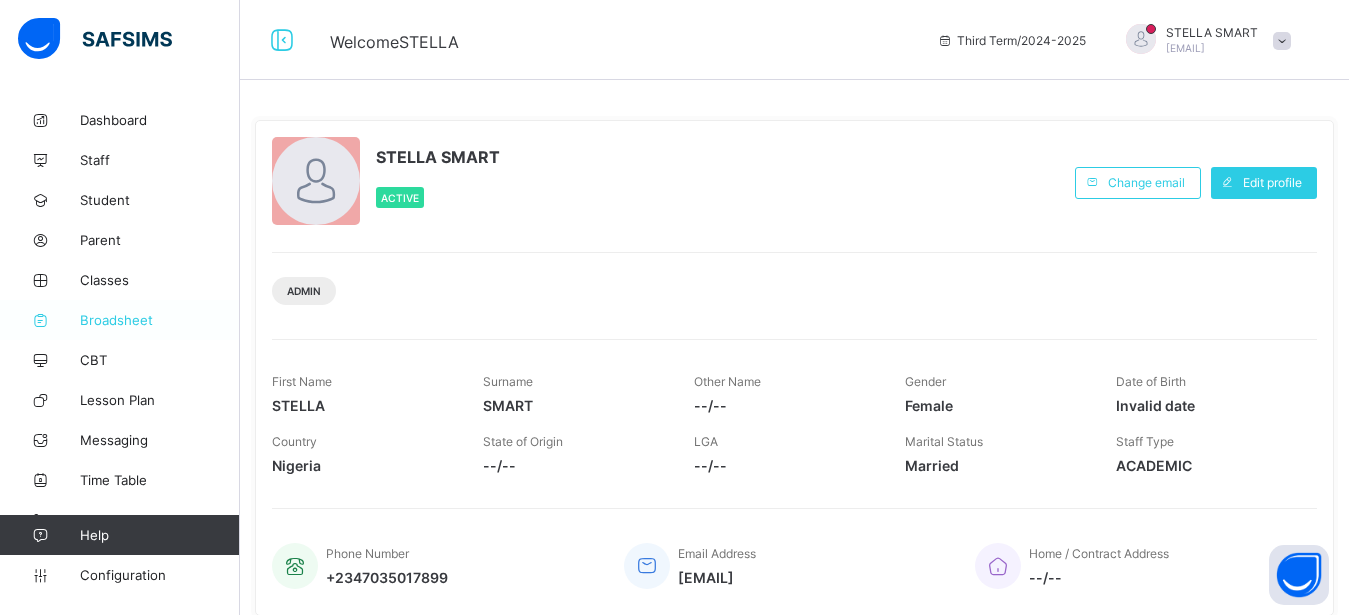 click on "Broadsheet" at bounding box center (160, 320) 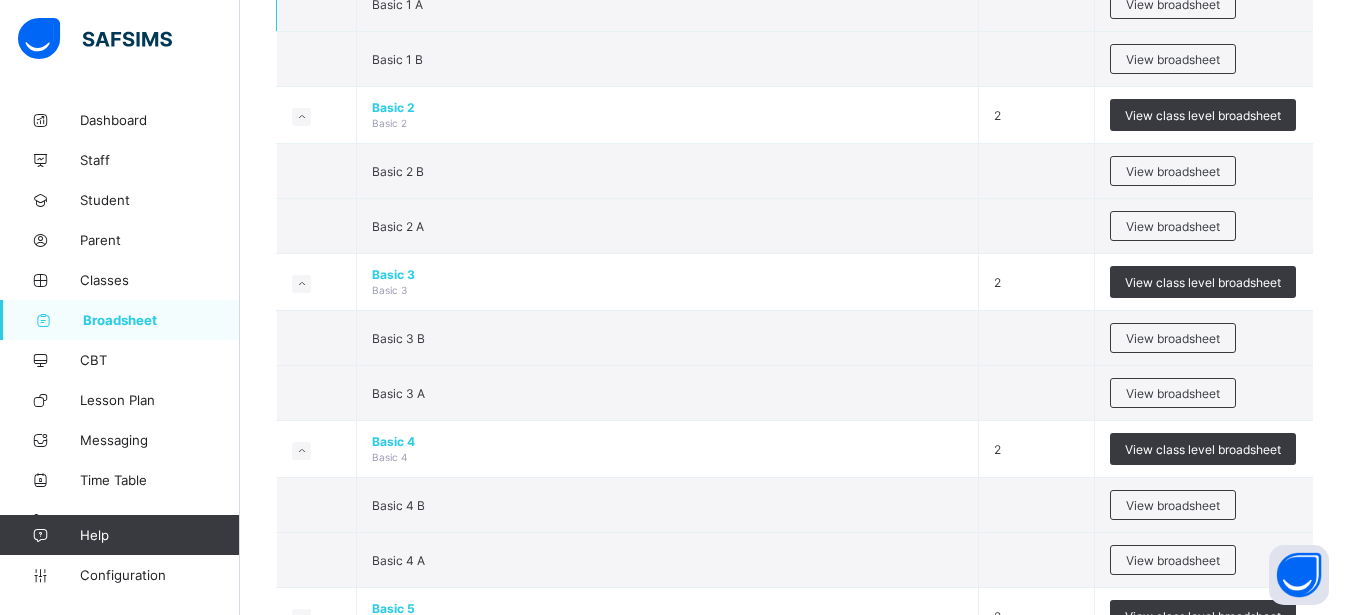 scroll, scrollTop: 884, scrollLeft: 0, axis: vertical 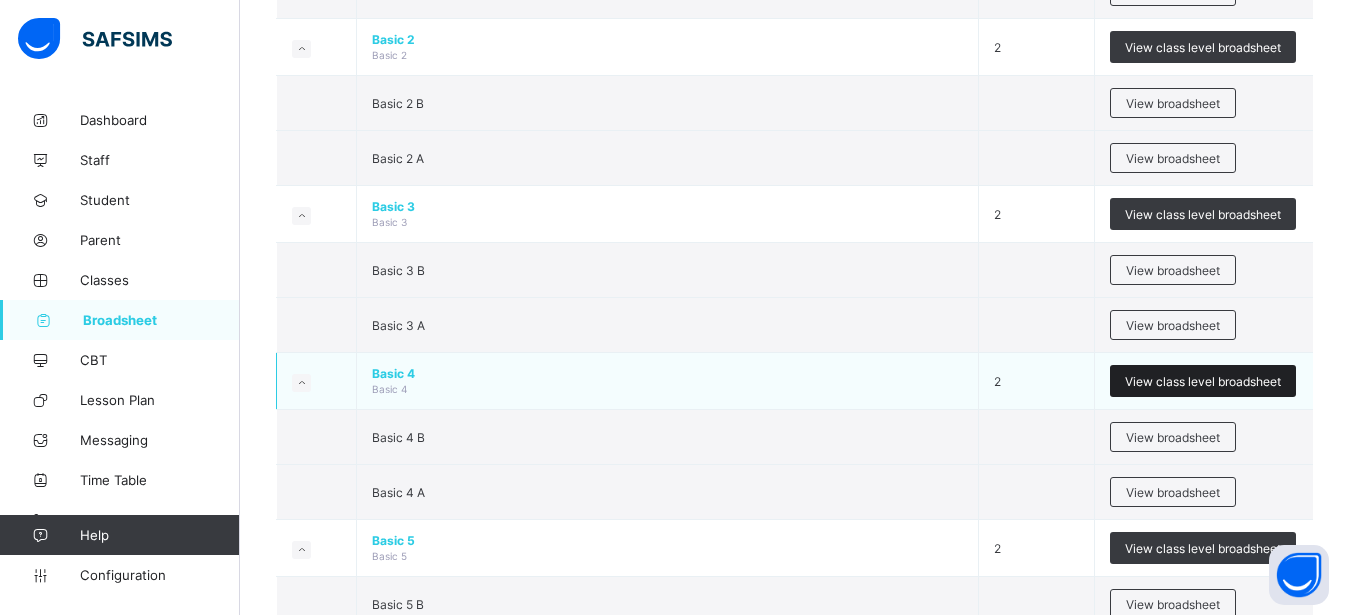 click on "View class level broadsheet" at bounding box center [1203, 381] 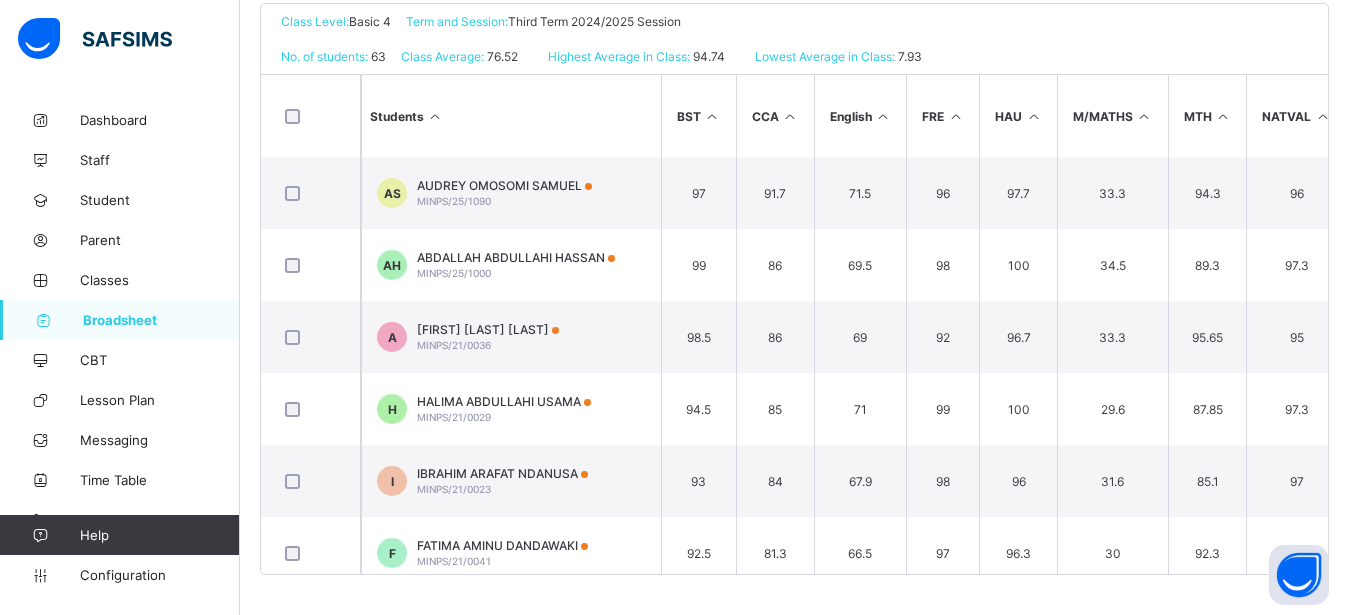 scroll, scrollTop: 124, scrollLeft: 0, axis: vertical 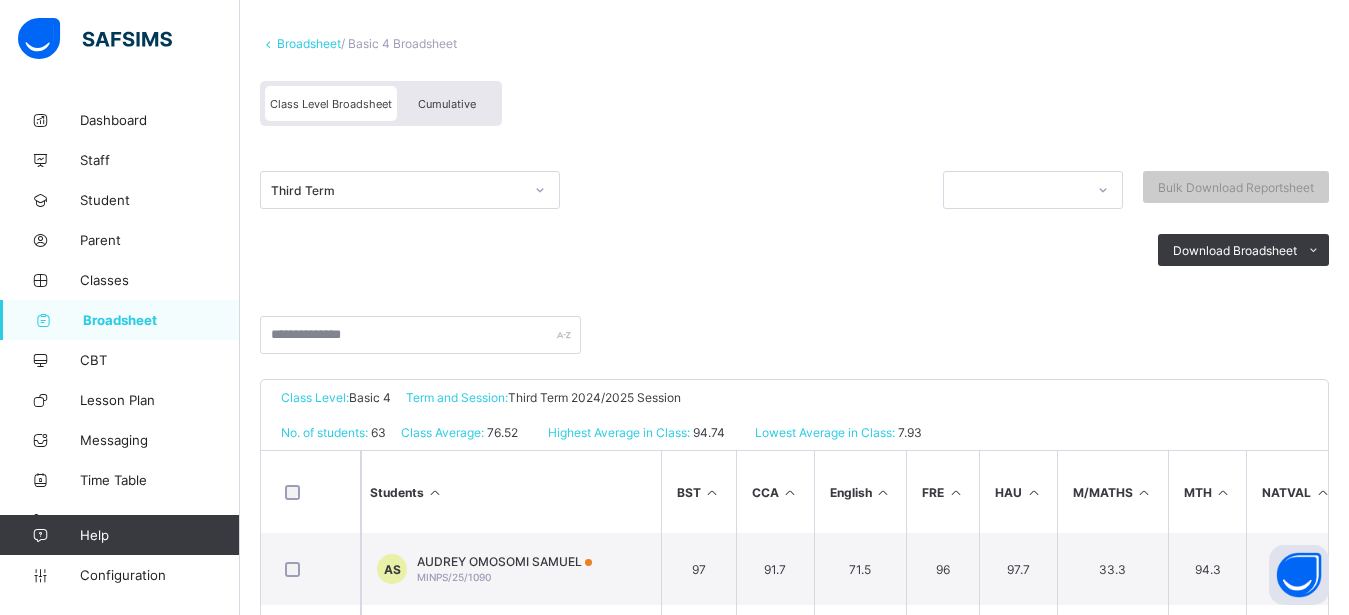 click on "Cumulative" at bounding box center (447, 104) 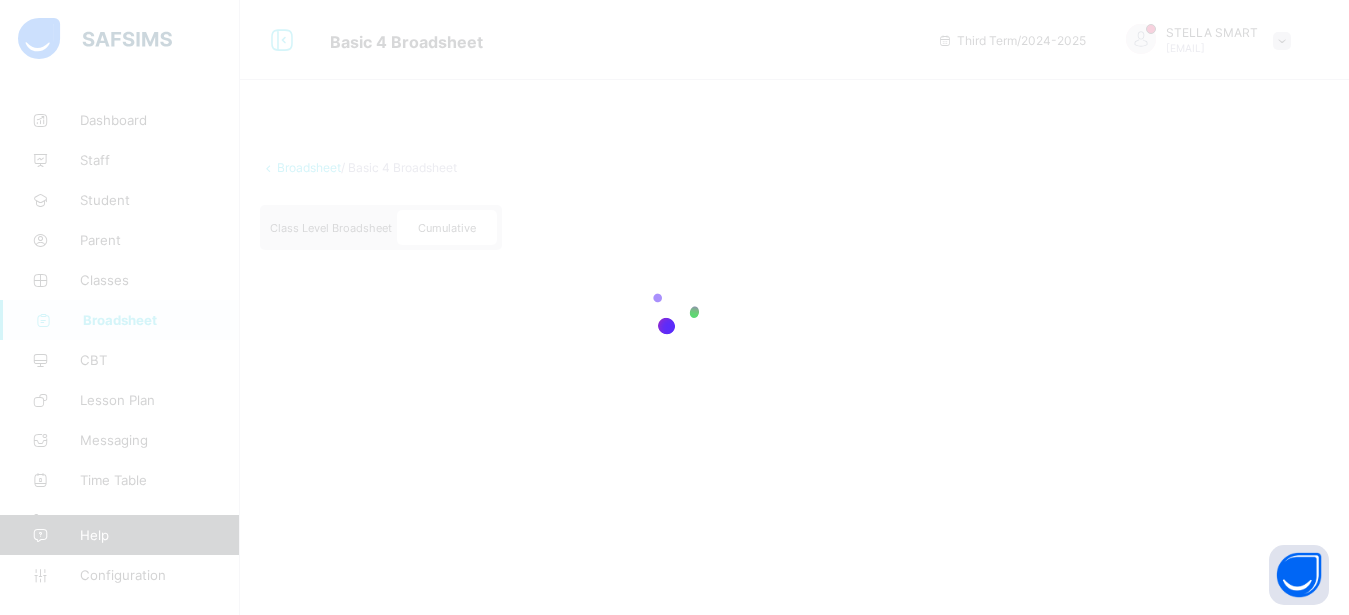scroll, scrollTop: 0, scrollLeft: 0, axis: both 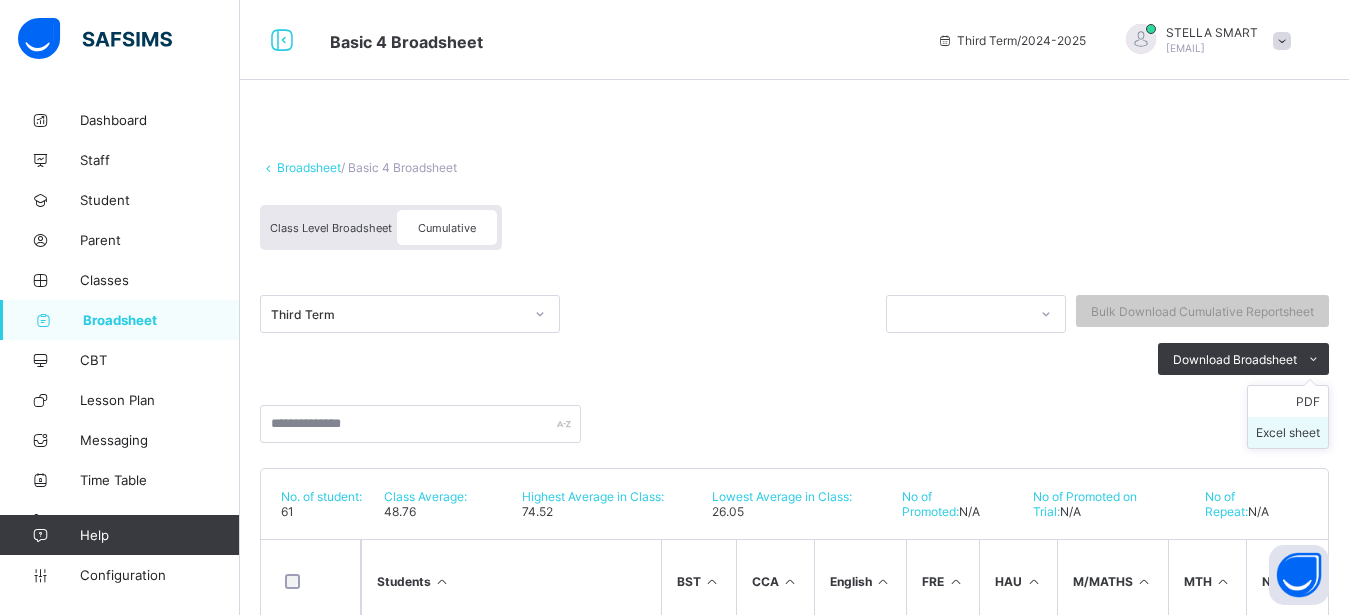 click on "Excel sheet" at bounding box center (1288, 432) 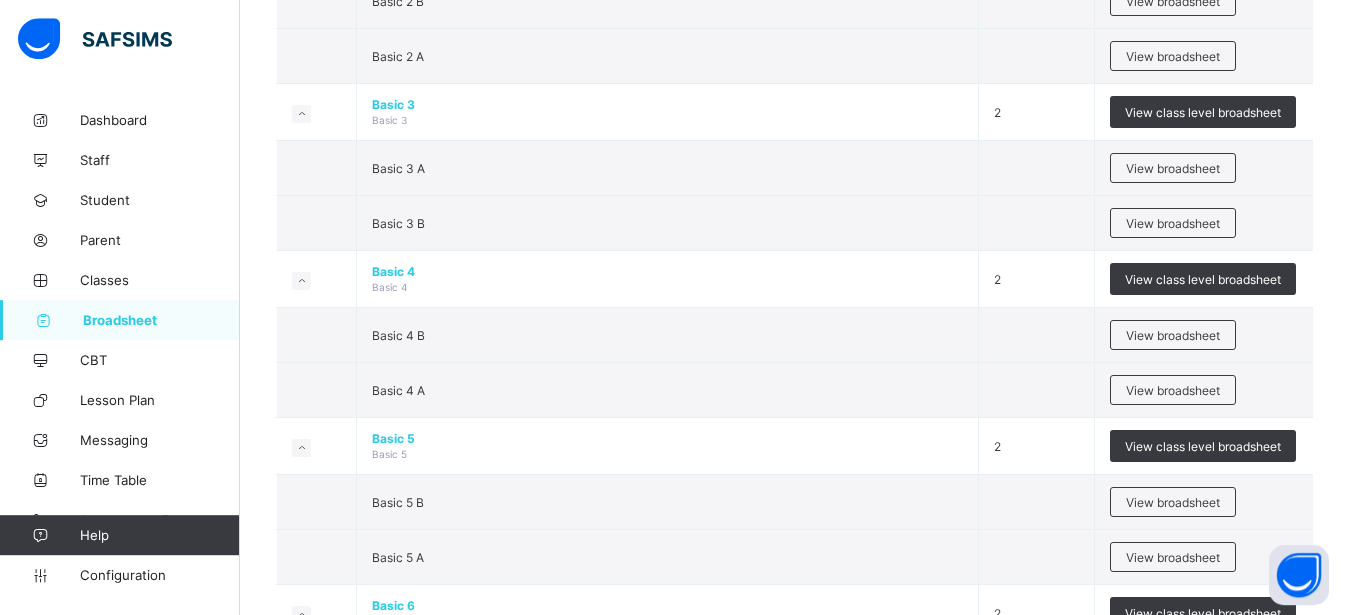 scroll, scrollTop: 1088, scrollLeft: 0, axis: vertical 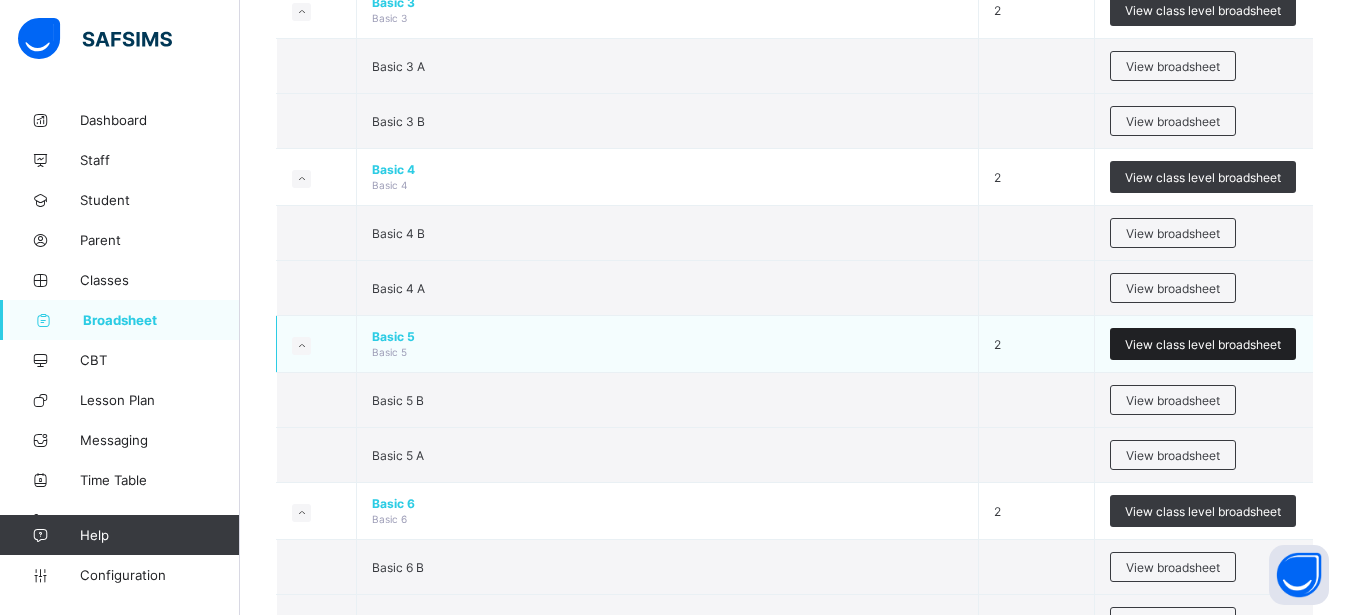 click on "View class level broadsheet" at bounding box center [1203, 344] 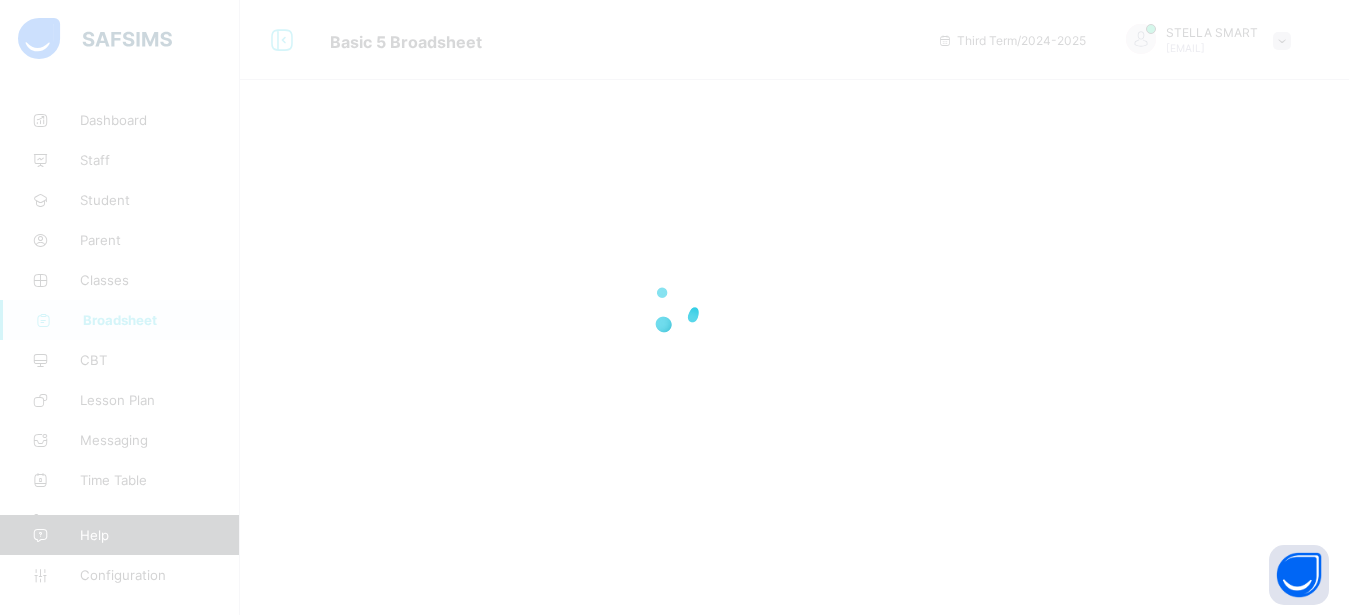scroll, scrollTop: 0, scrollLeft: 0, axis: both 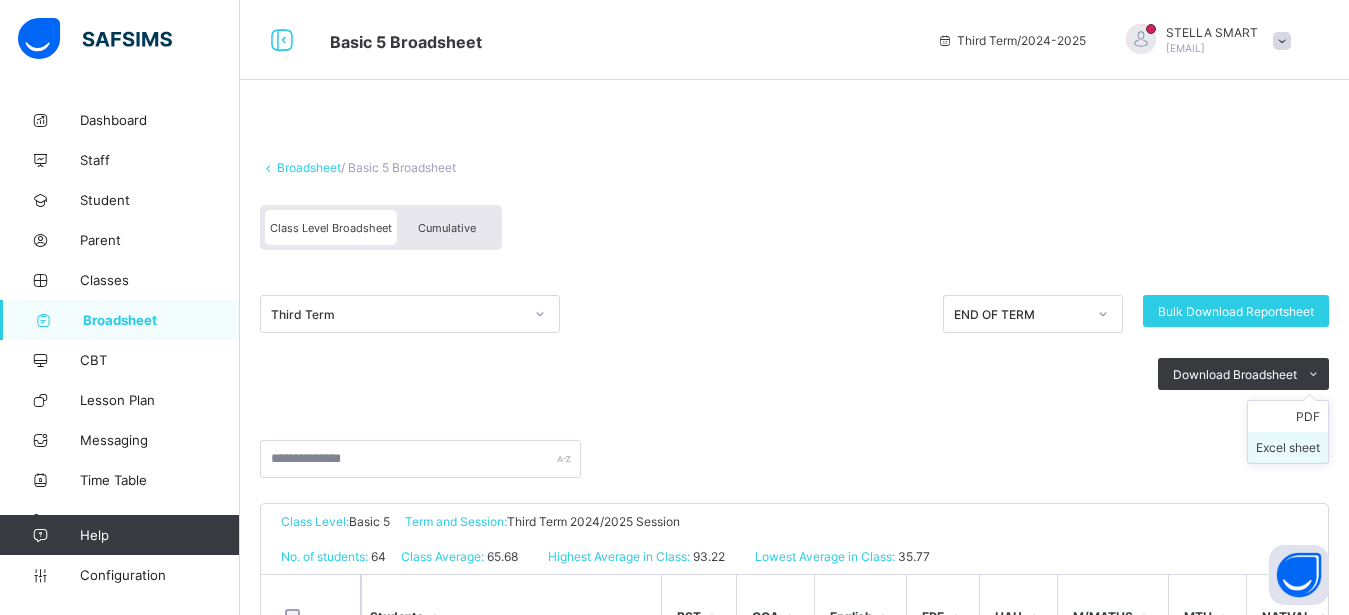 click on "Excel sheet" at bounding box center (1288, 447) 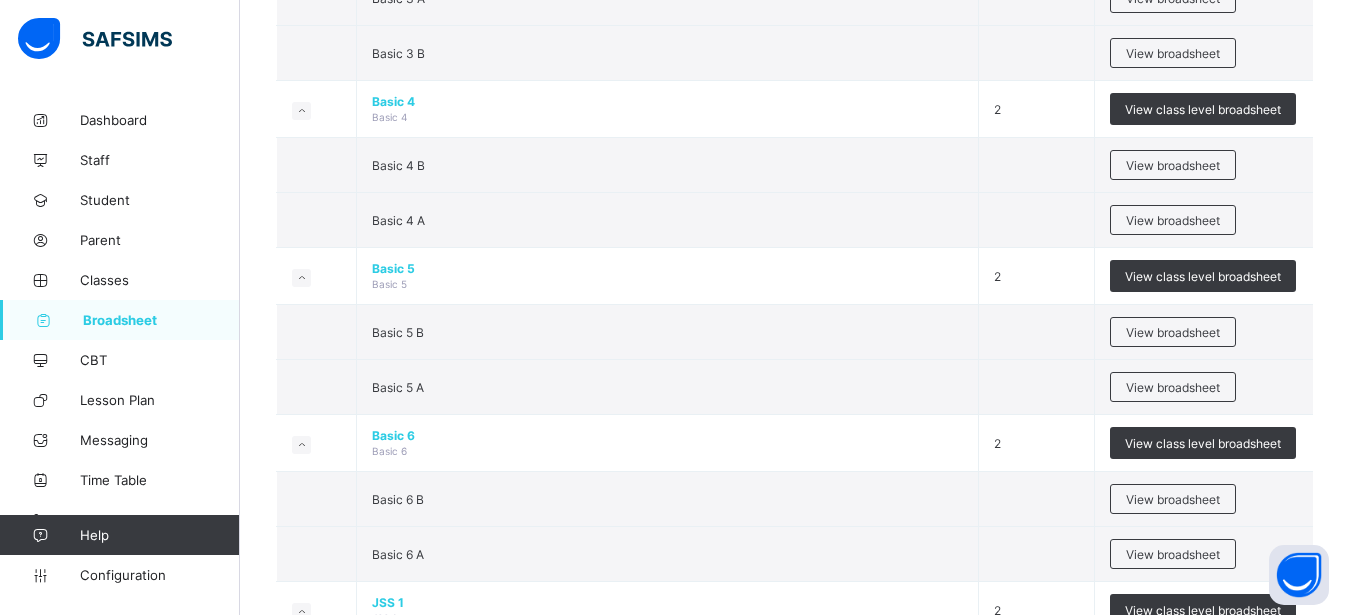 scroll, scrollTop: 1224, scrollLeft: 0, axis: vertical 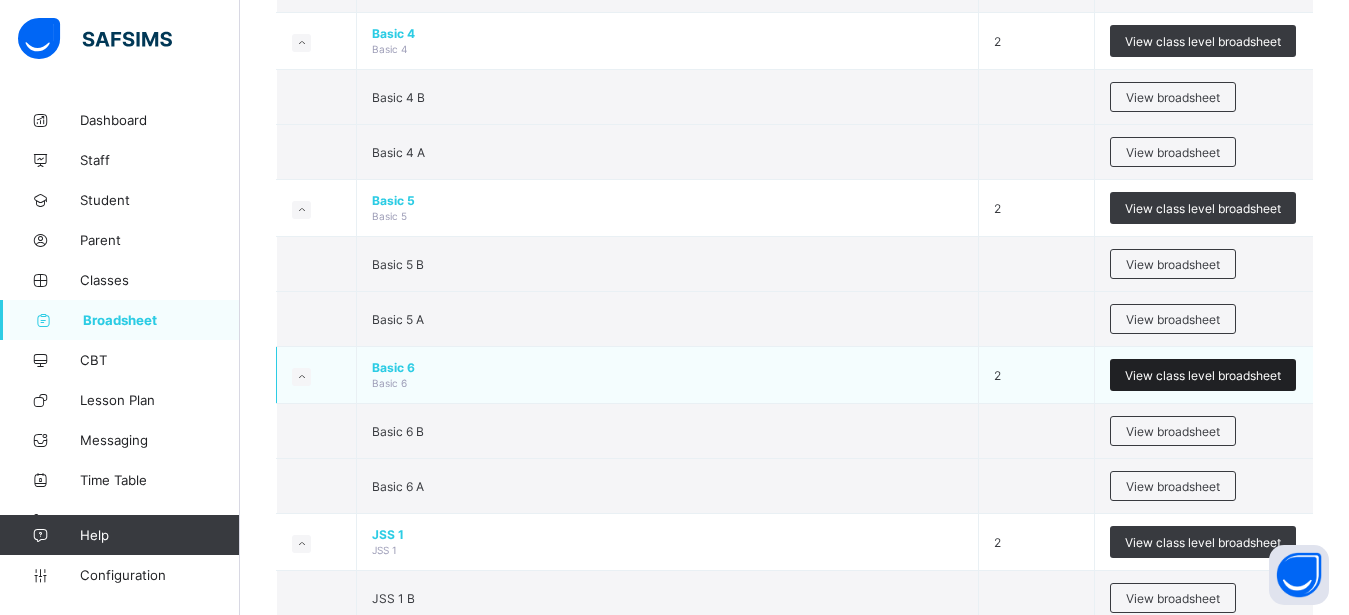 click on "View class level broadsheet" at bounding box center (1203, 375) 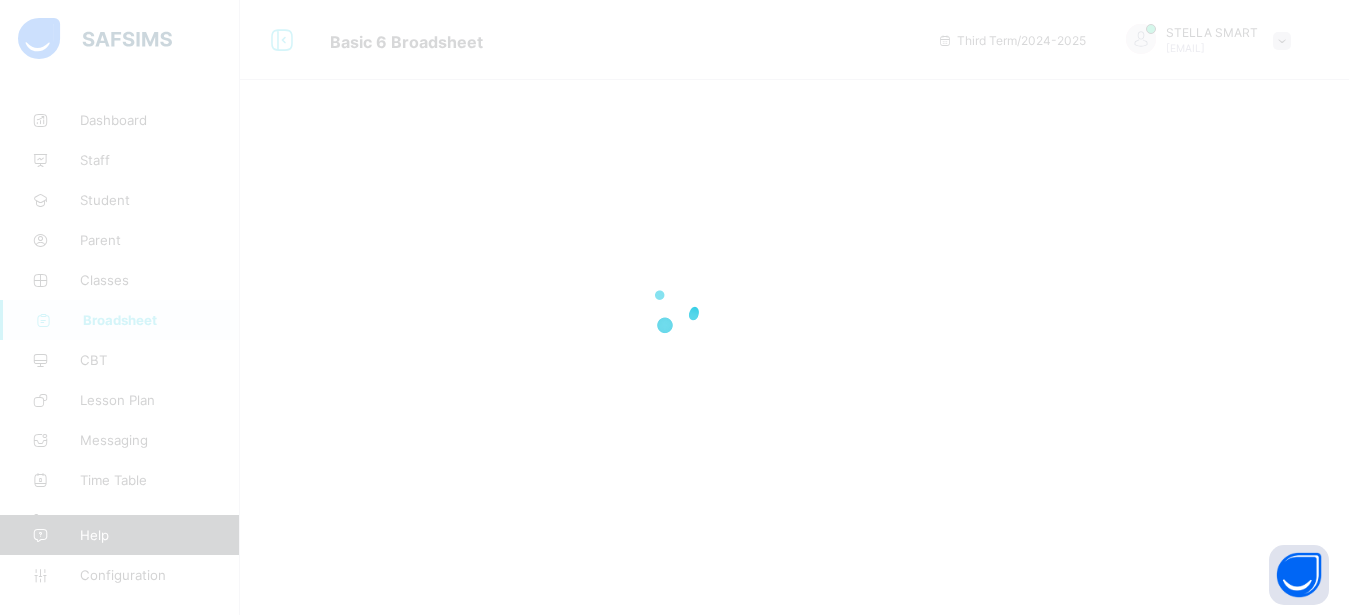 scroll, scrollTop: 0, scrollLeft: 0, axis: both 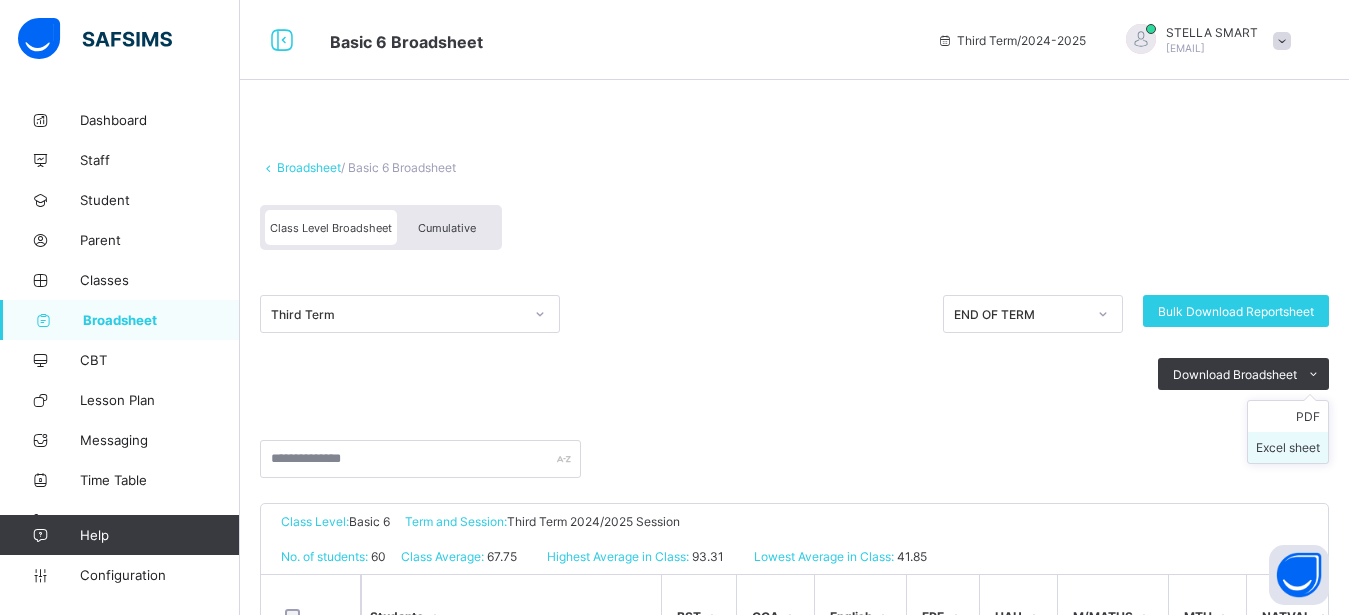 click on "Excel sheet" at bounding box center (1288, 447) 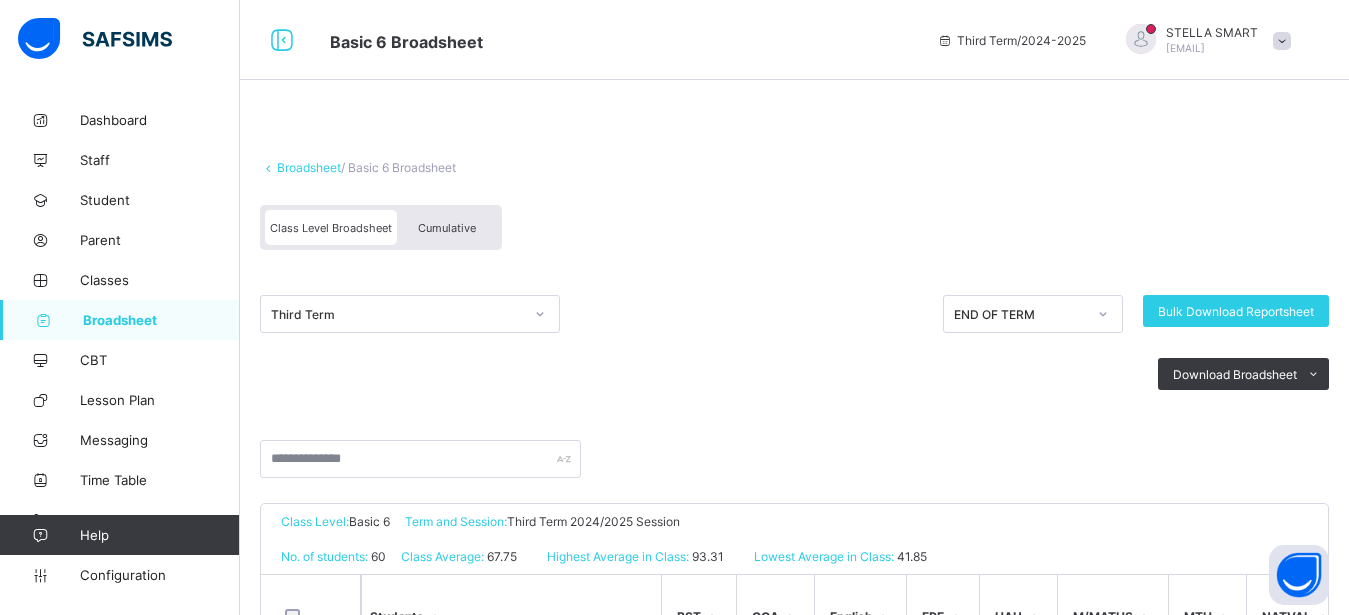 click on "Cumulative" at bounding box center [447, 228] 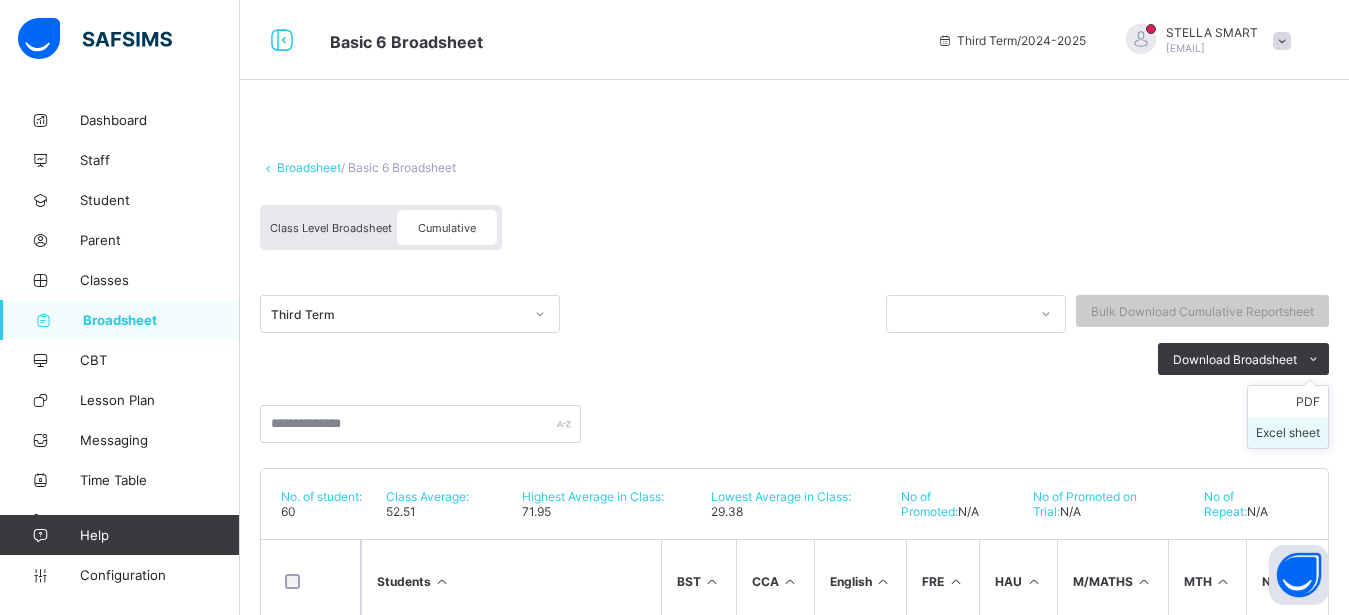 click on "Excel sheet" at bounding box center [1288, 432] 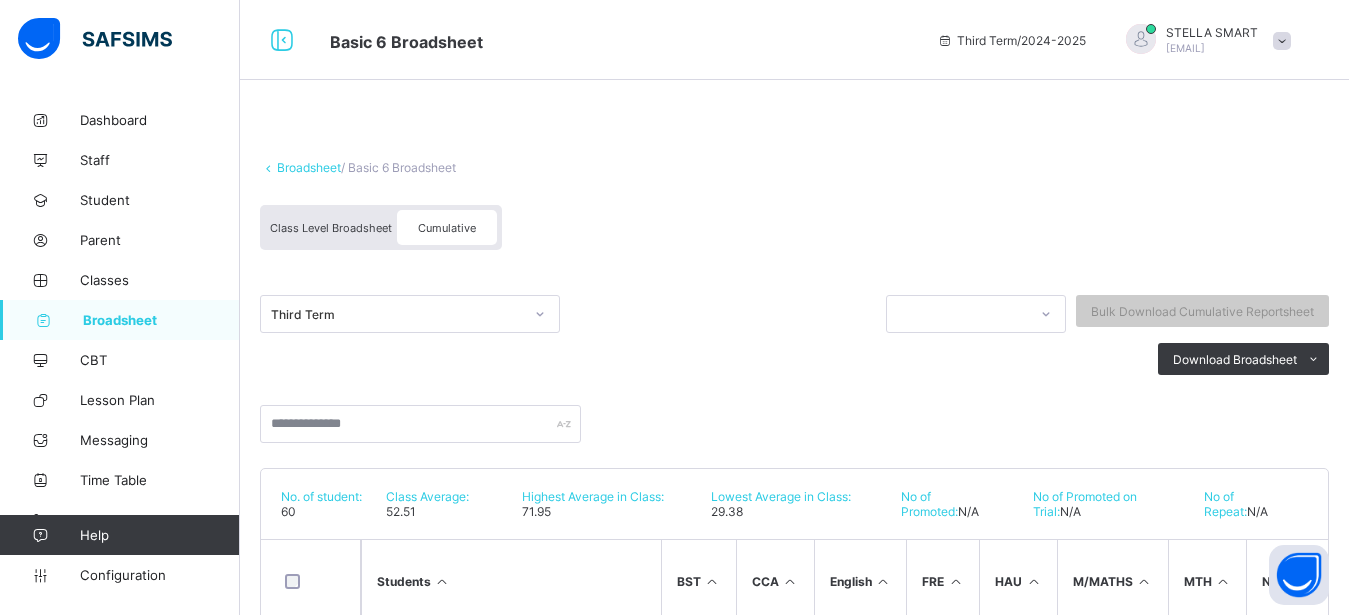 click on "Broadsheet" at bounding box center [161, 320] 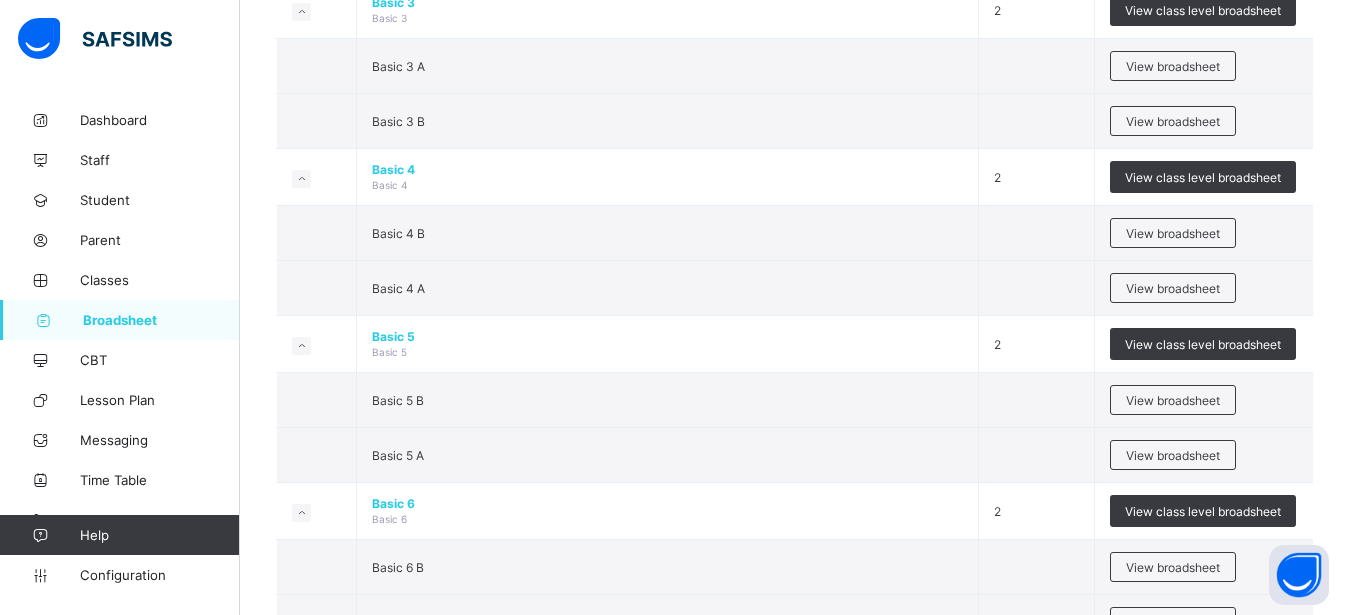 scroll, scrollTop: 1224, scrollLeft: 0, axis: vertical 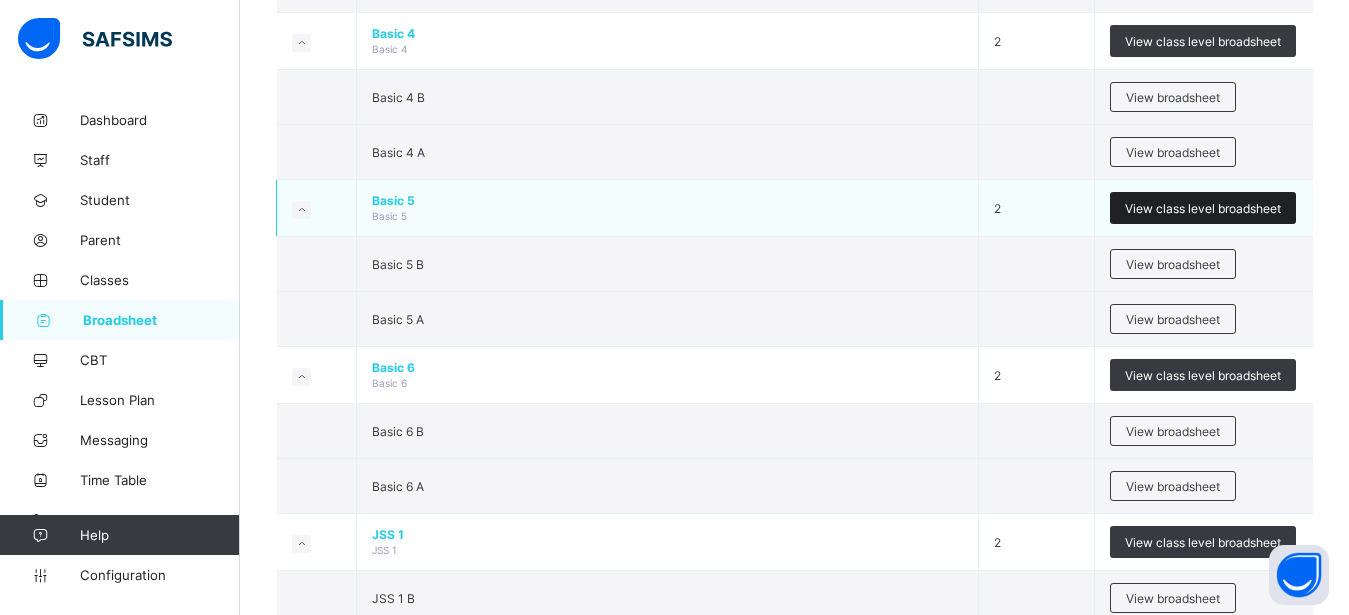 click on "View class level broadsheet" at bounding box center (1203, 208) 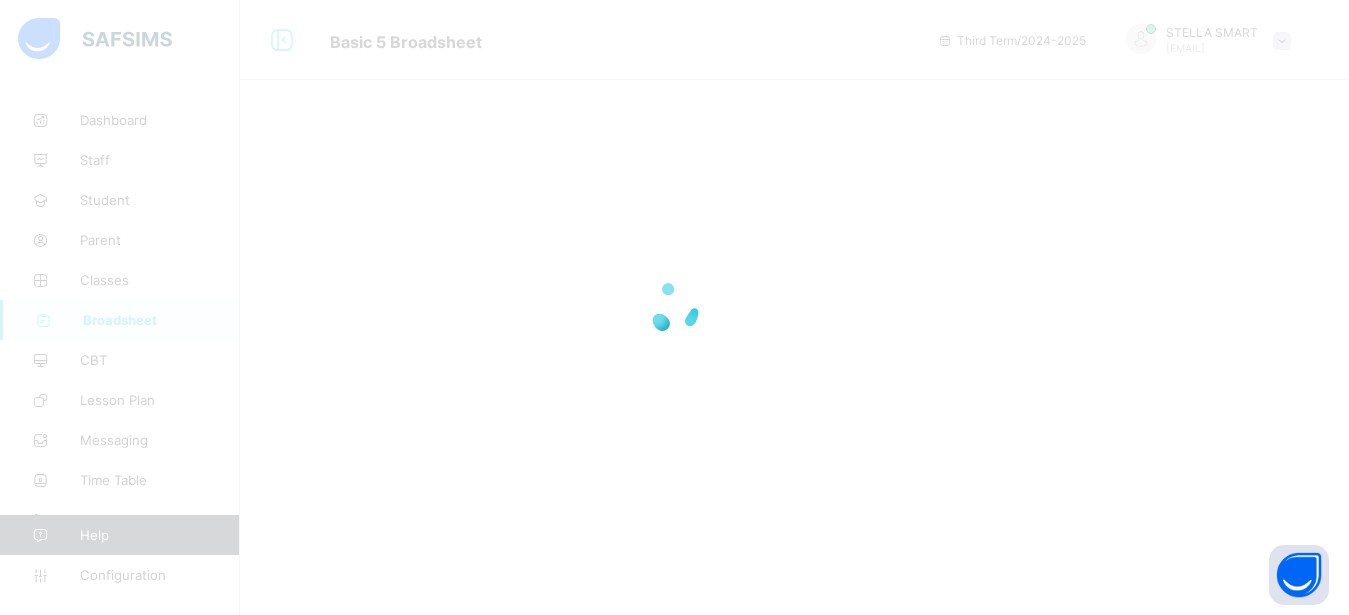 scroll, scrollTop: 0, scrollLeft: 0, axis: both 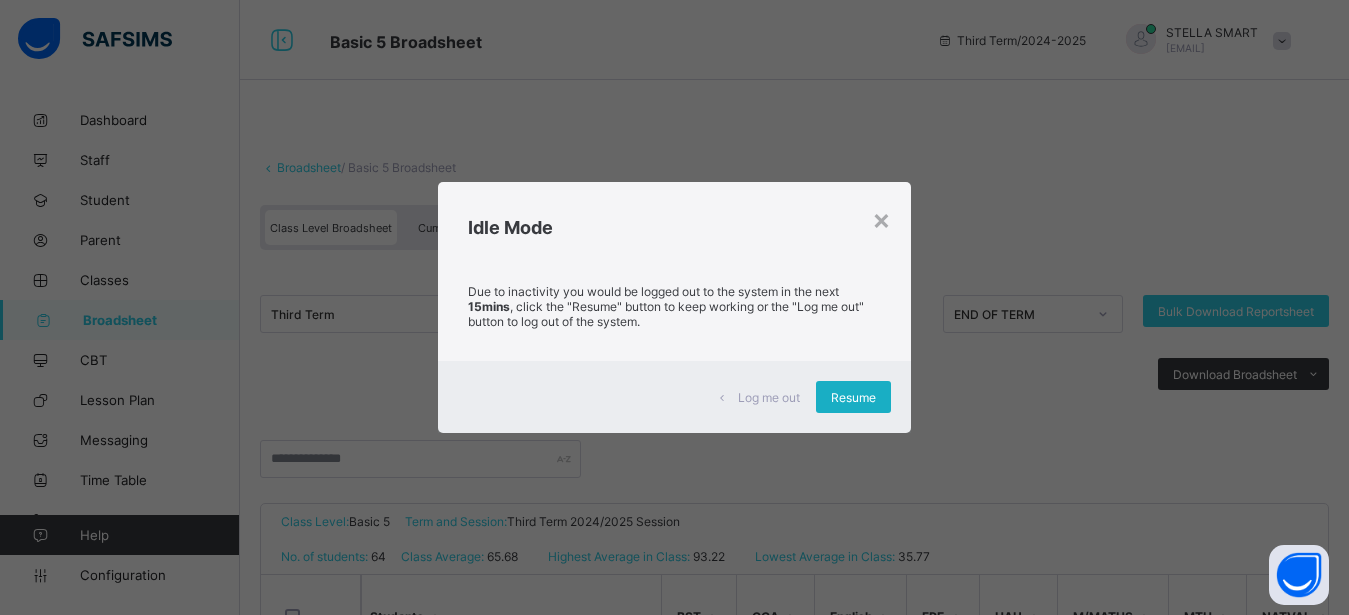 click on "Resume" at bounding box center (853, 397) 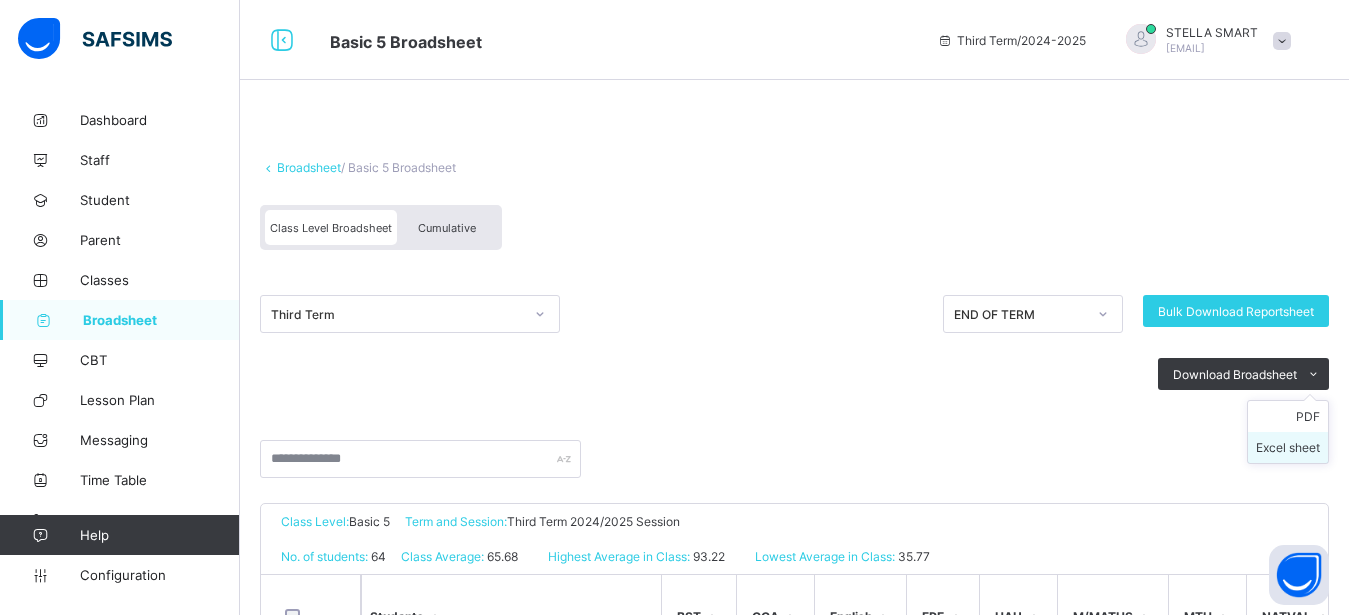 click on "Excel sheet" at bounding box center [1288, 447] 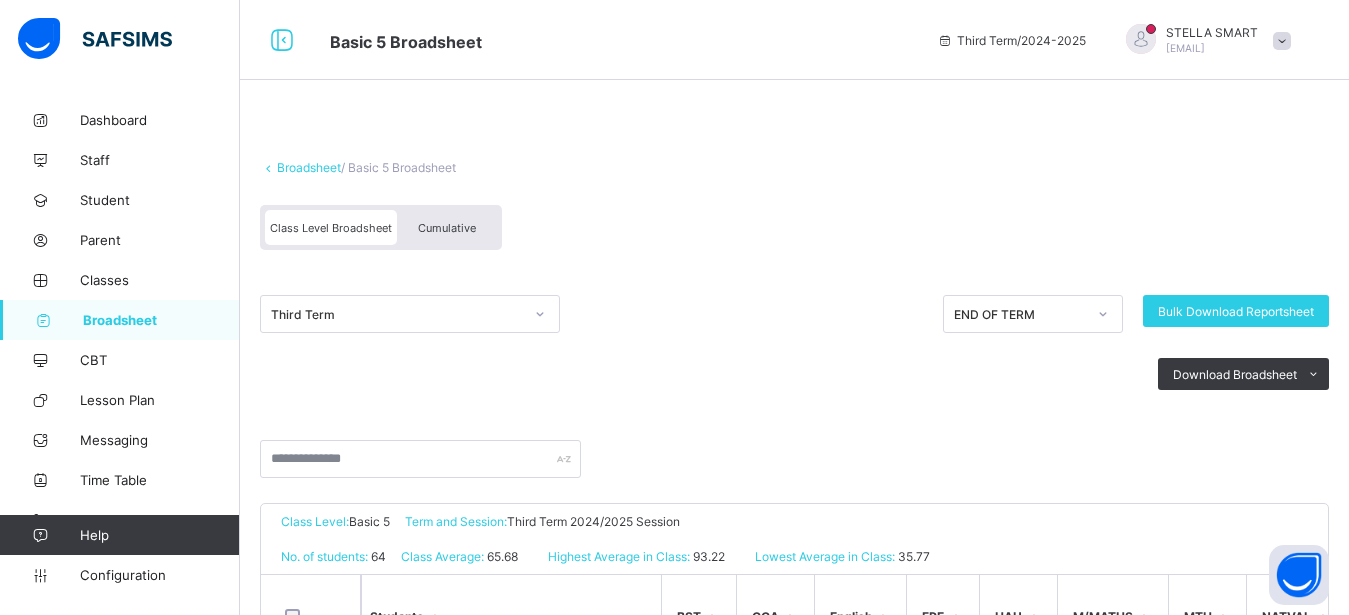 click on "Cumulative" at bounding box center [447, 228] 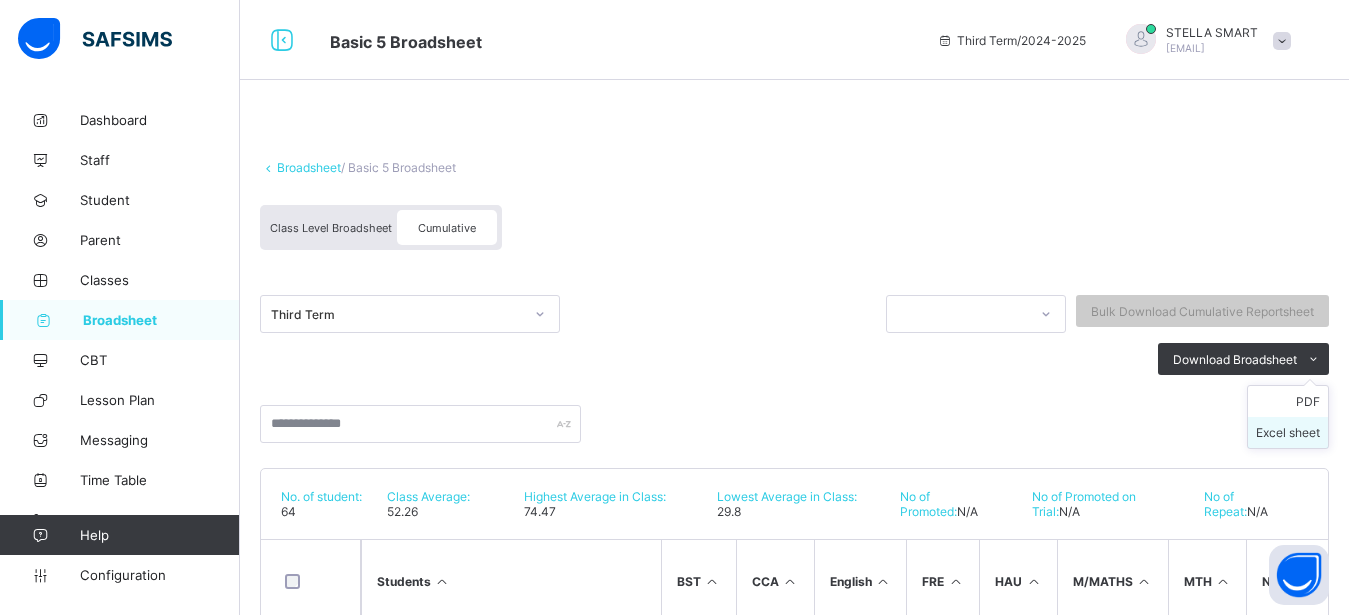click on "Excel sheet" at bounding box center [1288, 432] 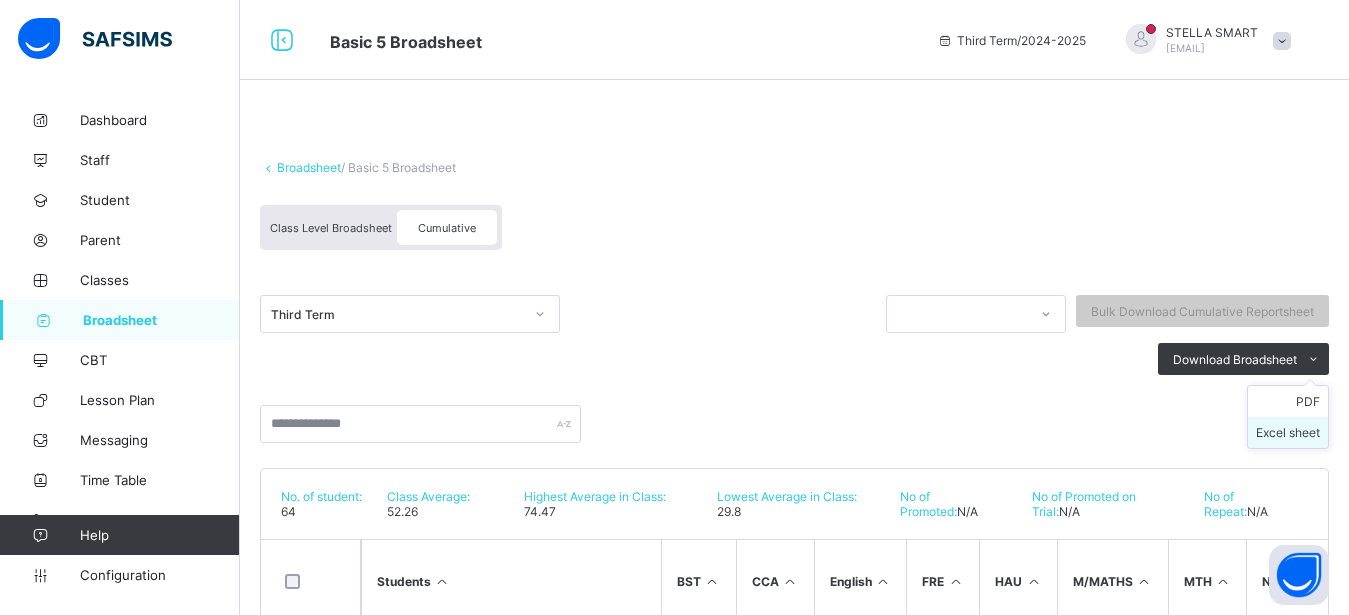 click on "Excel sheet" at bounding box center (1288, 432) 